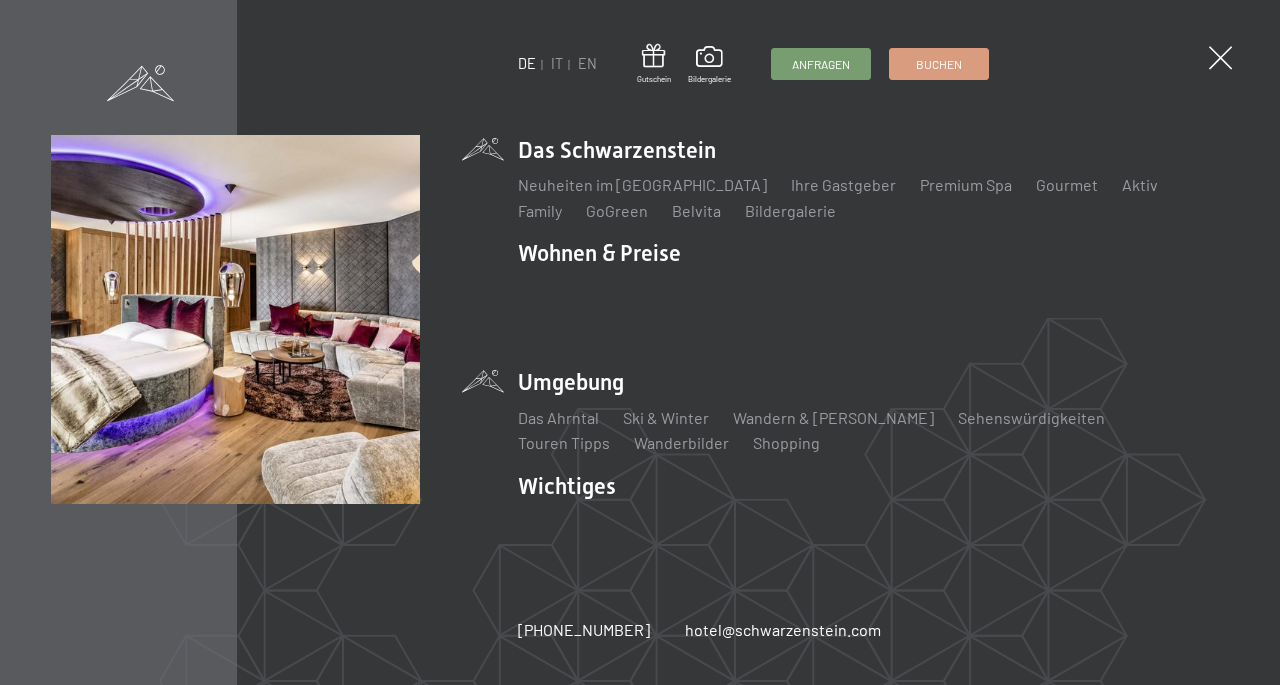 scroll, scrollTop: 0, scrollLeft: 0, axis: both 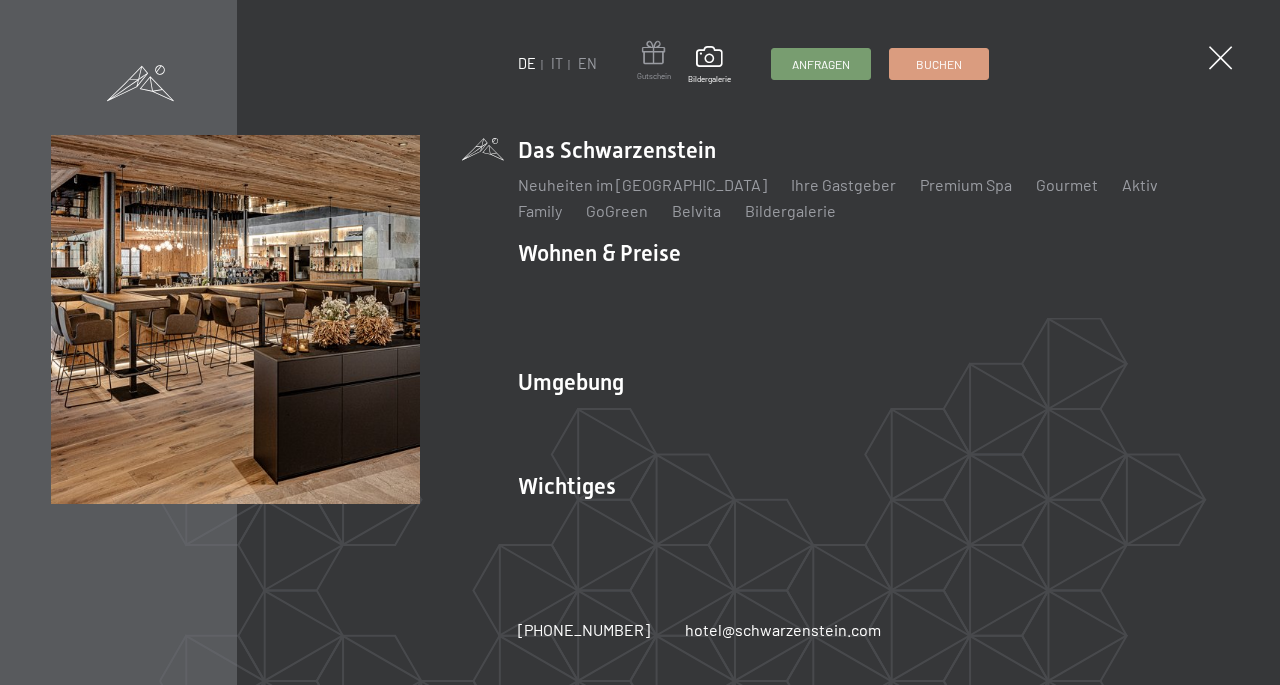 click at bounding box center [654, 56] 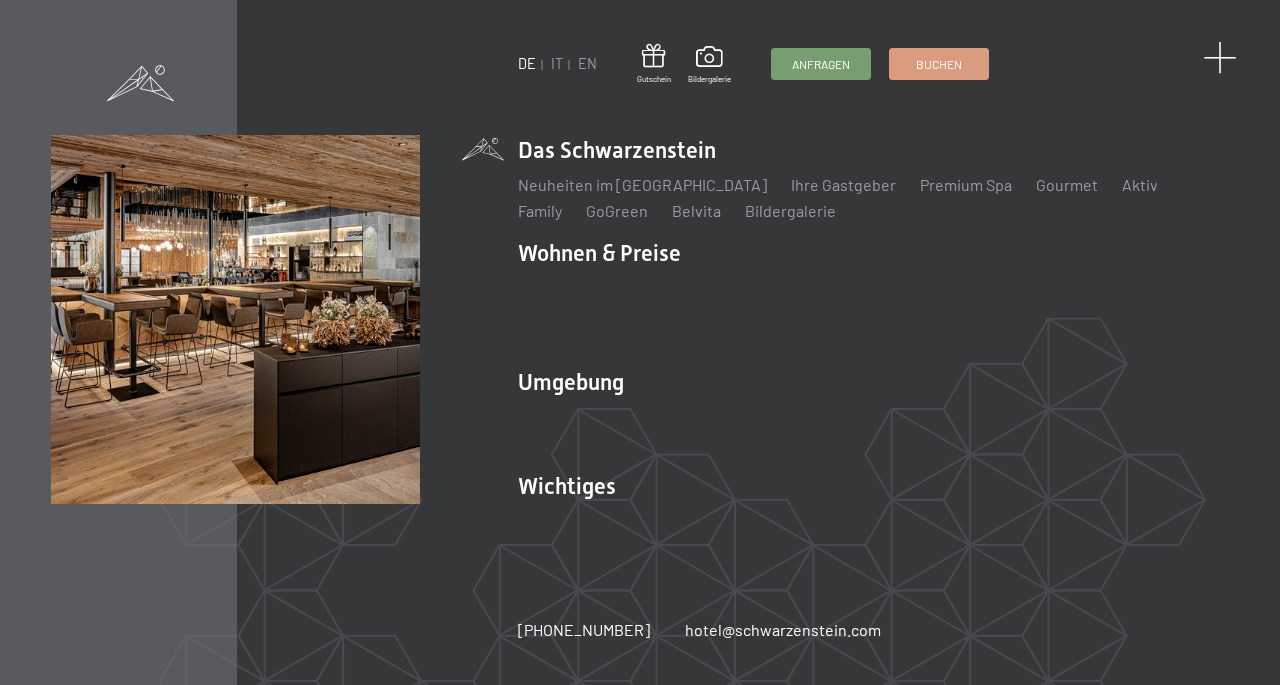 click at bounding box center (1219, 58) 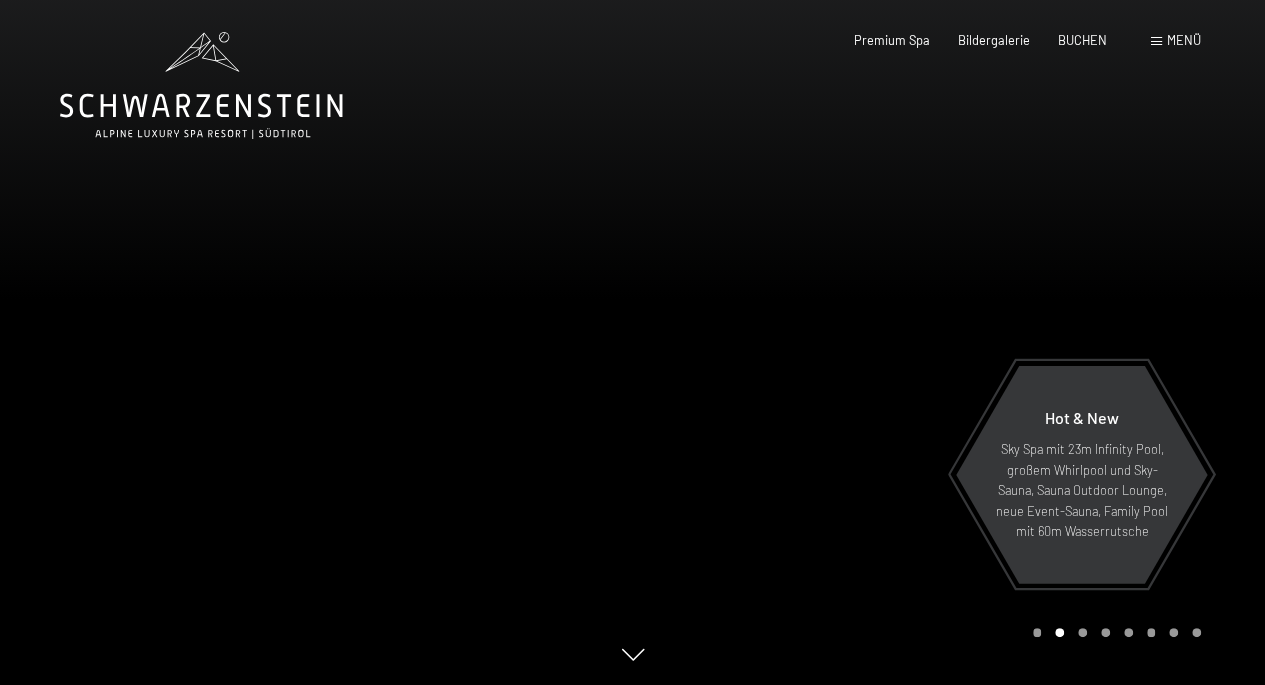 click on "Menü" at bounding box center [1184, 40] 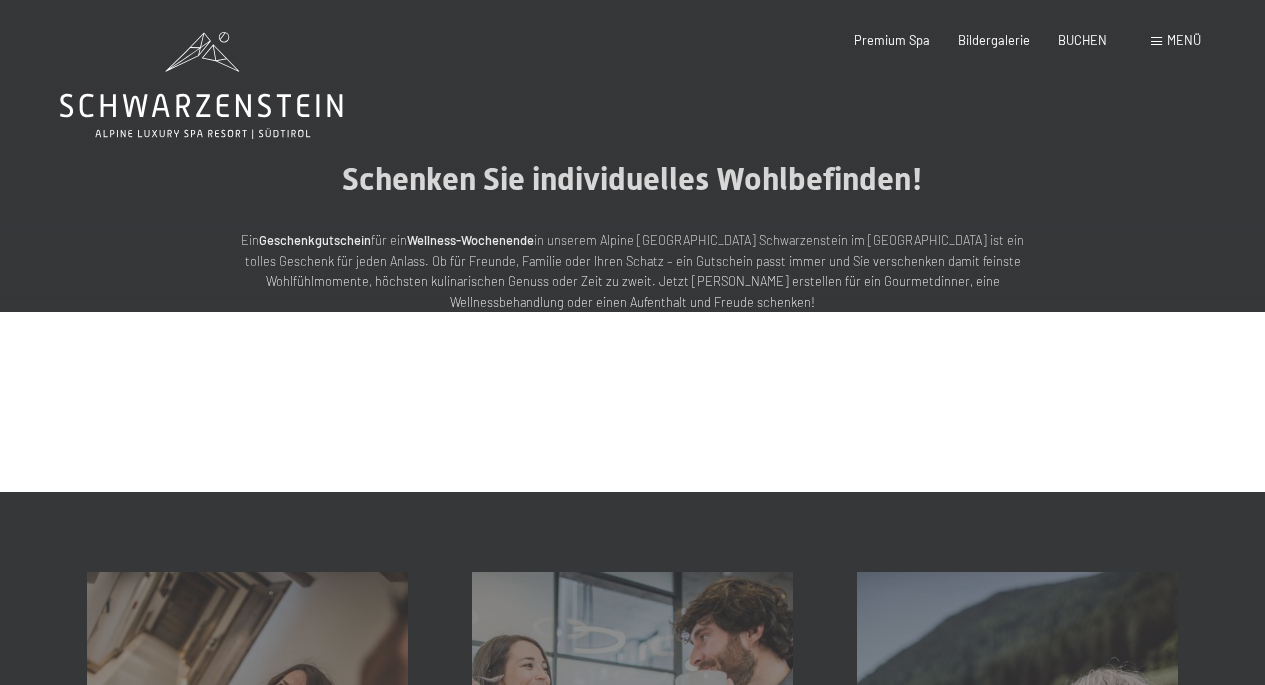 scroll, scrollTop: 0, scrollLeft: 0, axis: both 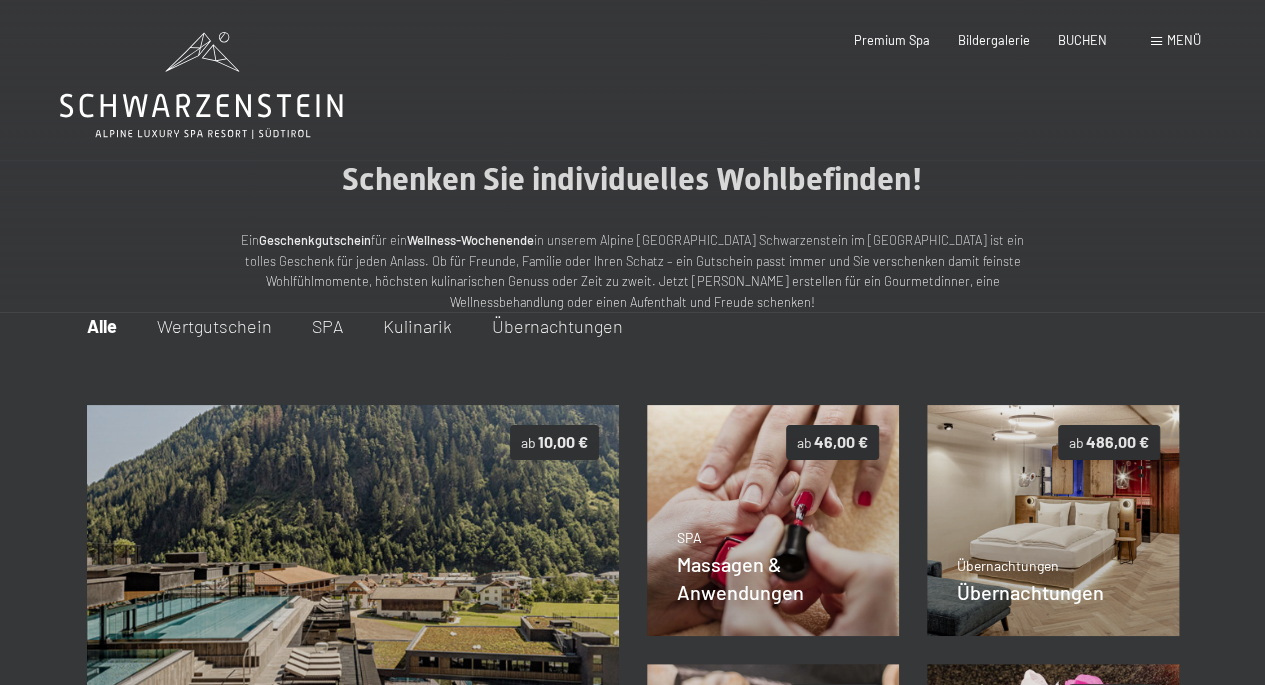 click on "Wertgutschein" at bounding box center (214, 326) 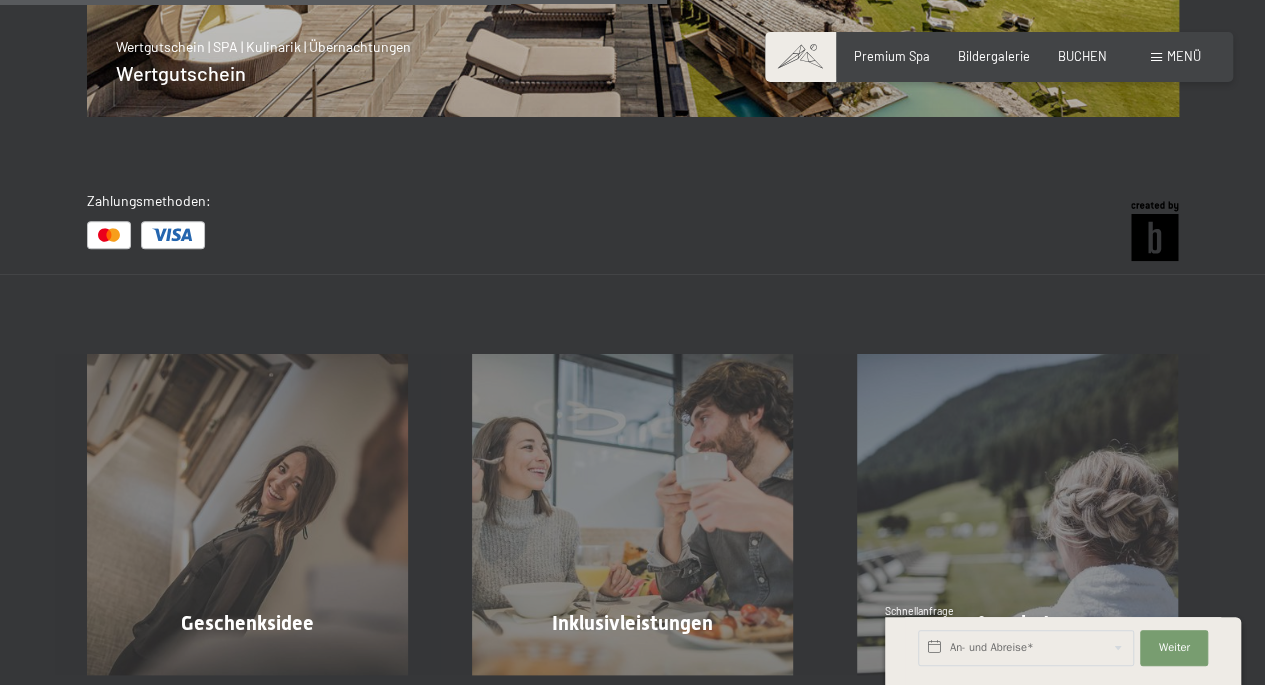 scroll, scrollTop: 900, scrollLeft: 0, axis: vertical 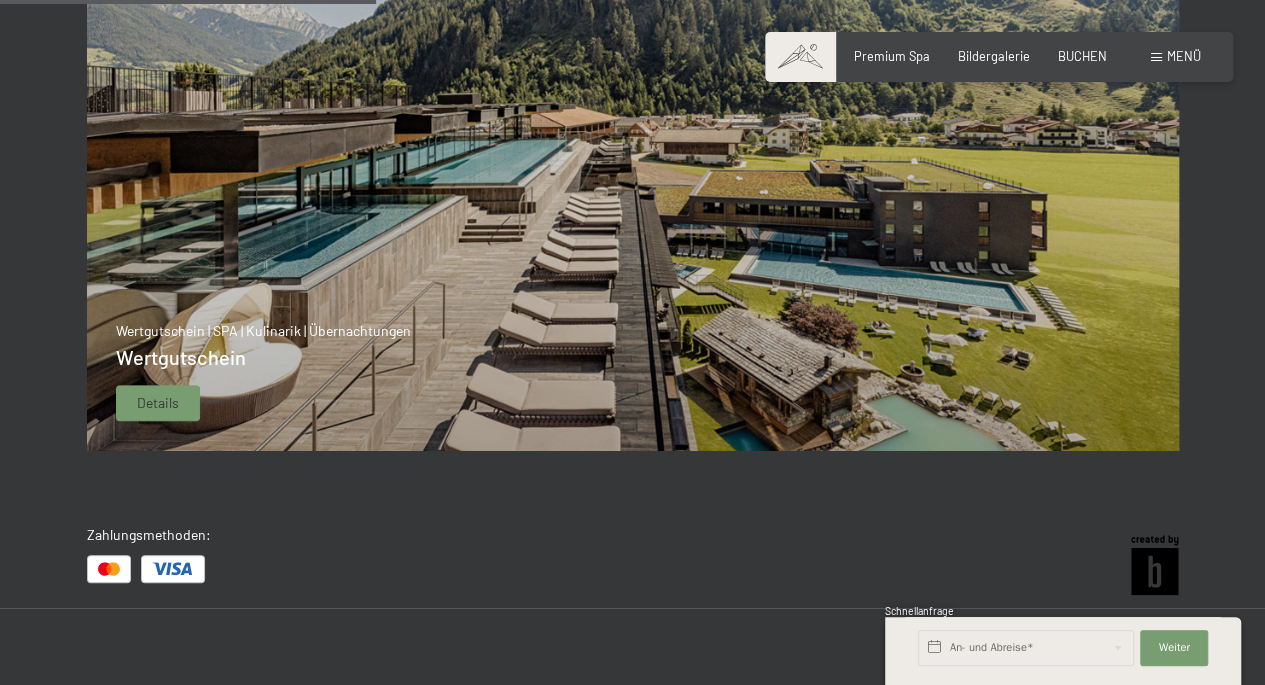 click at bounding box center (633, 194) 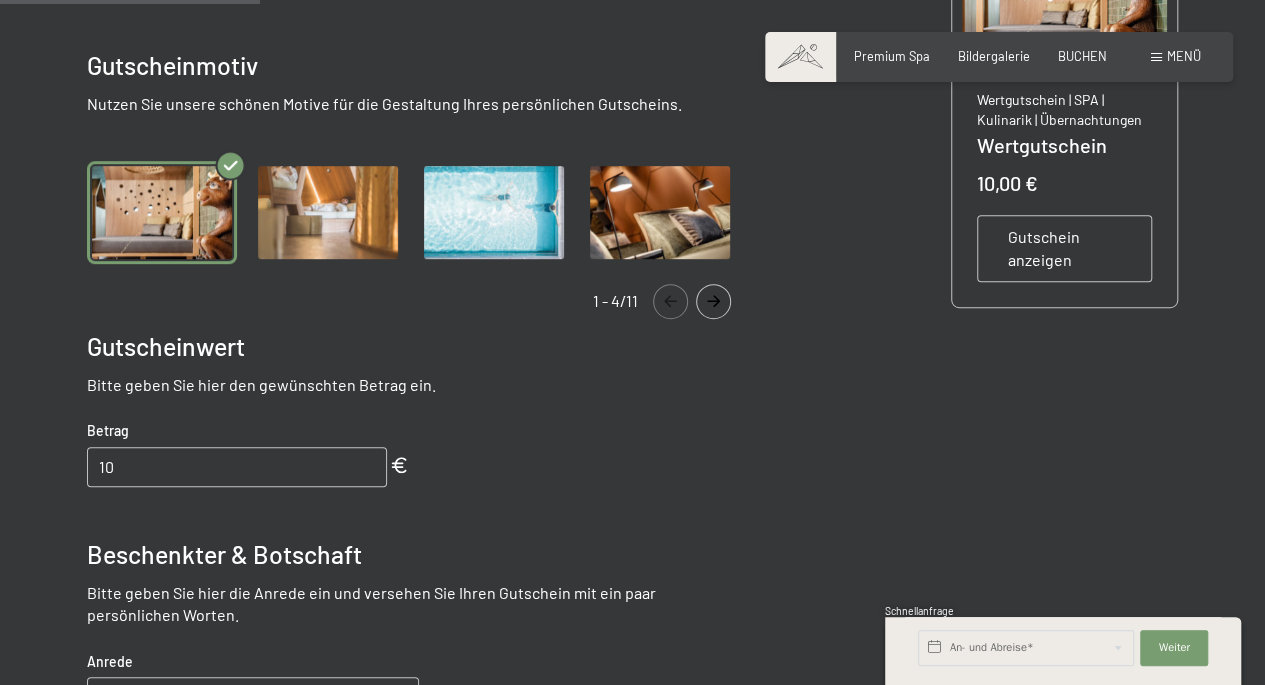 scroll, scrollTop: 512, scrollLeft: 0, axis: vertical 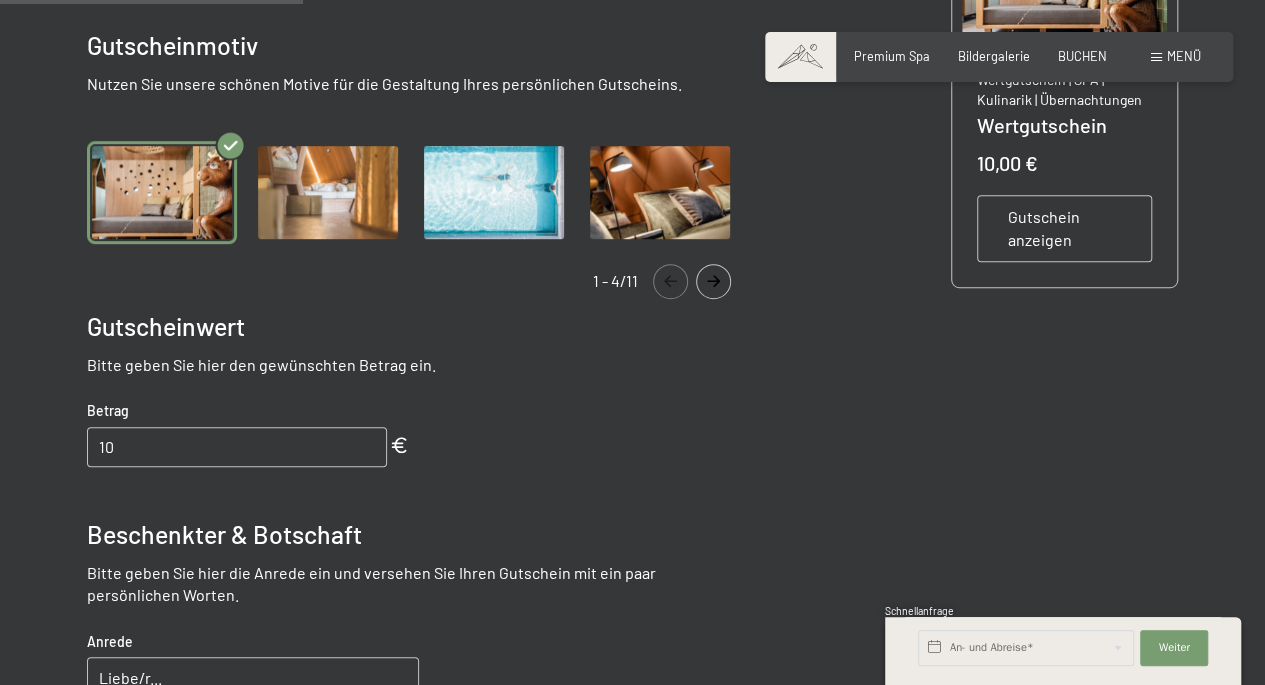 click at bounding box center [660, 192] 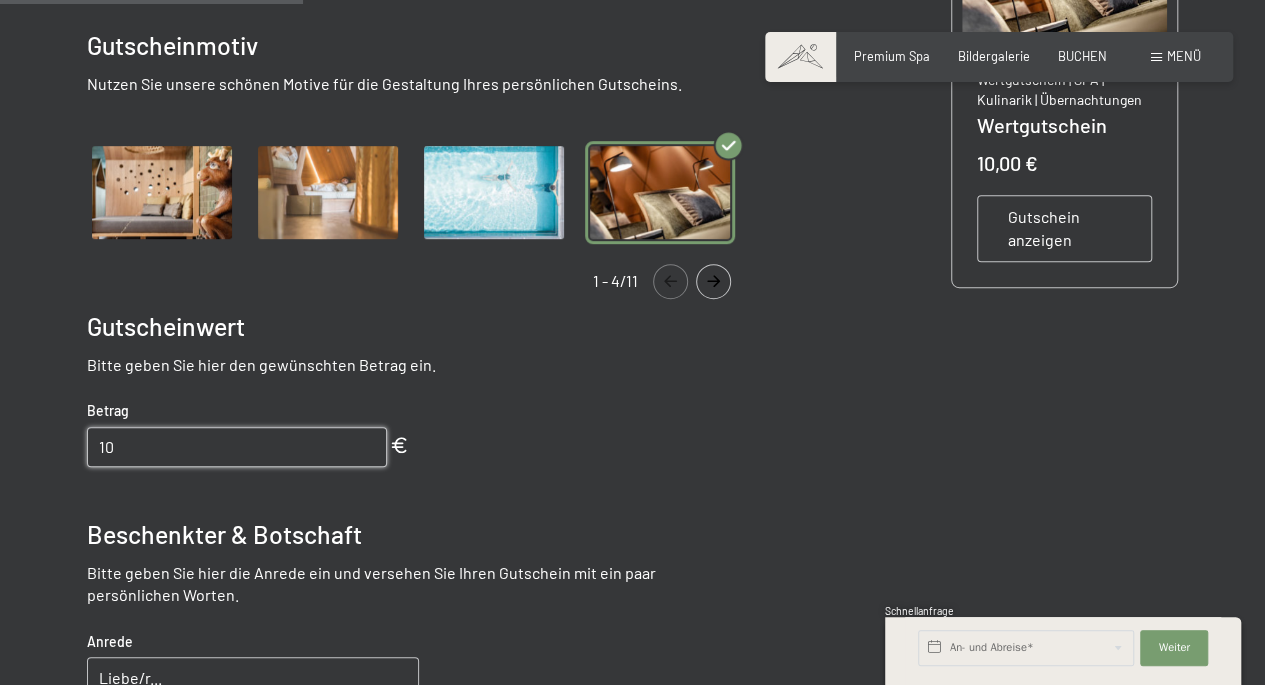 click on "10" at bounding box center (237, 447) 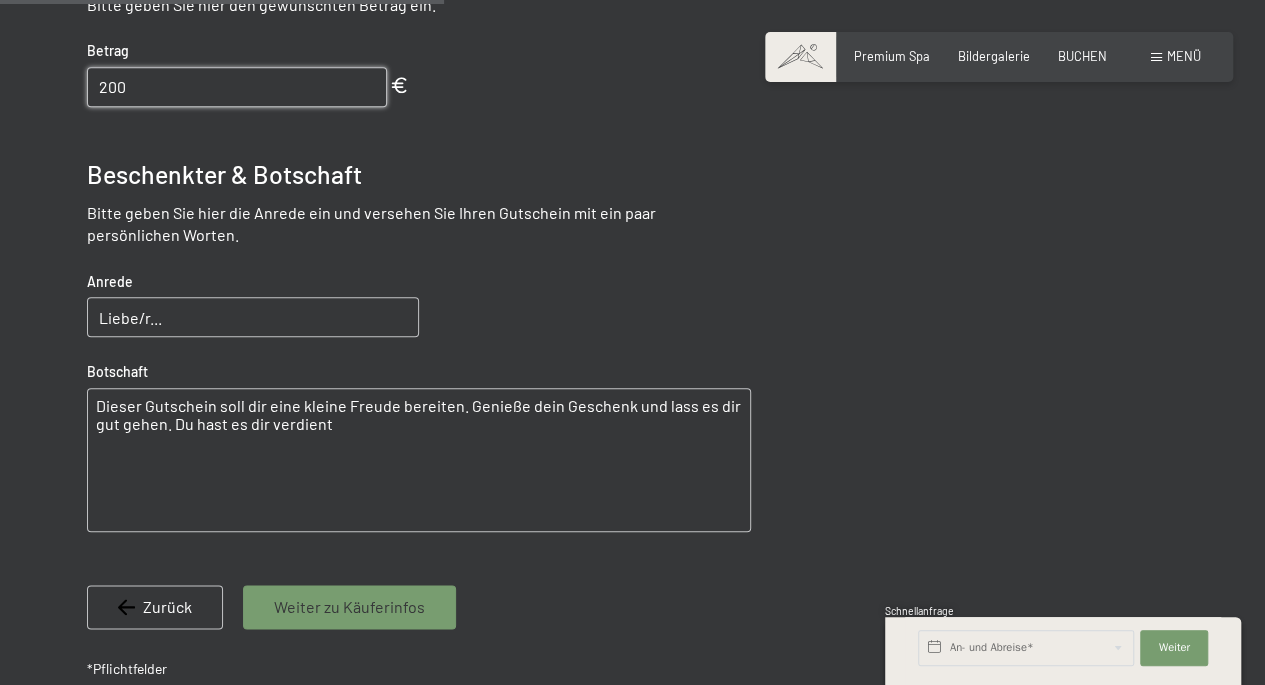 scroll, scrollTop: 912, scrollLeft: 0, axis: vertical 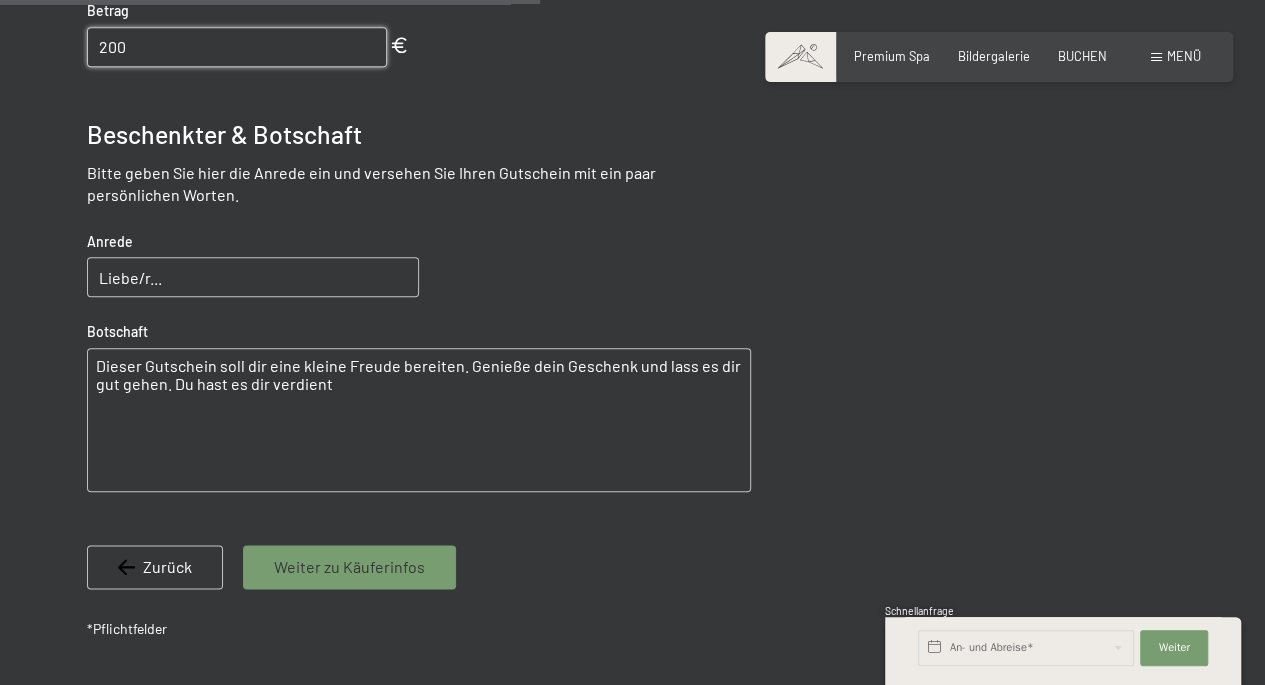 type on "200" 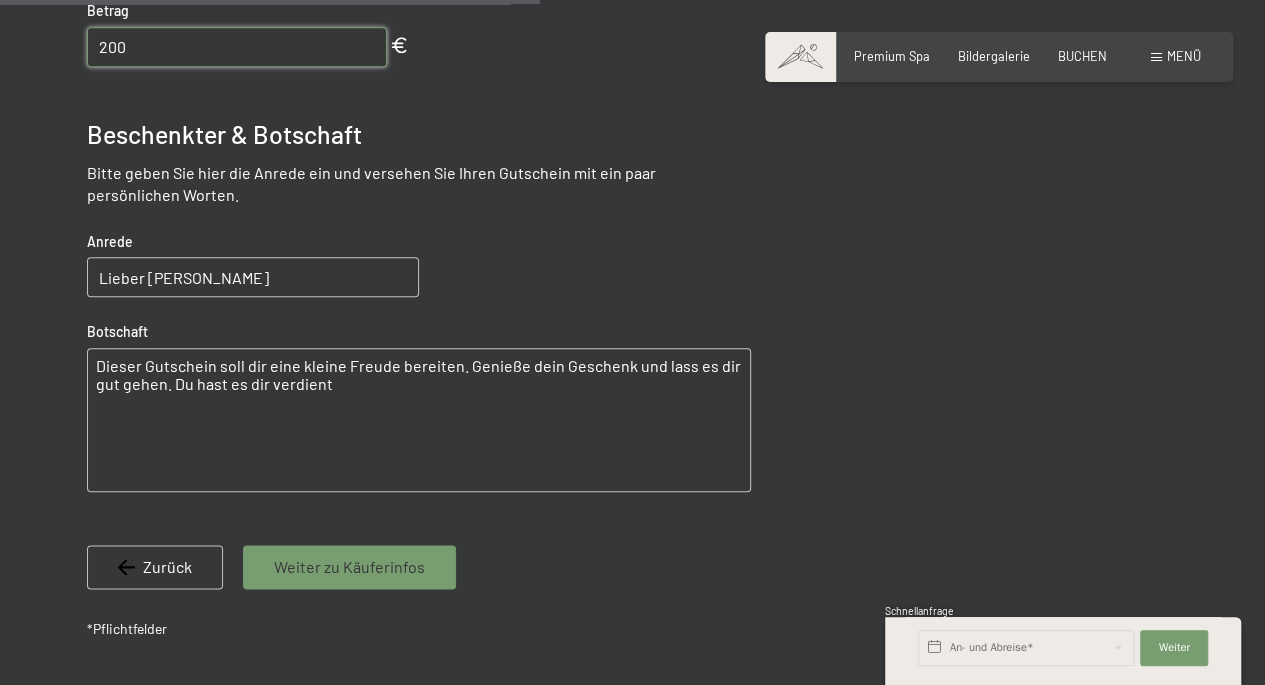 type on "Lieber Hannes" 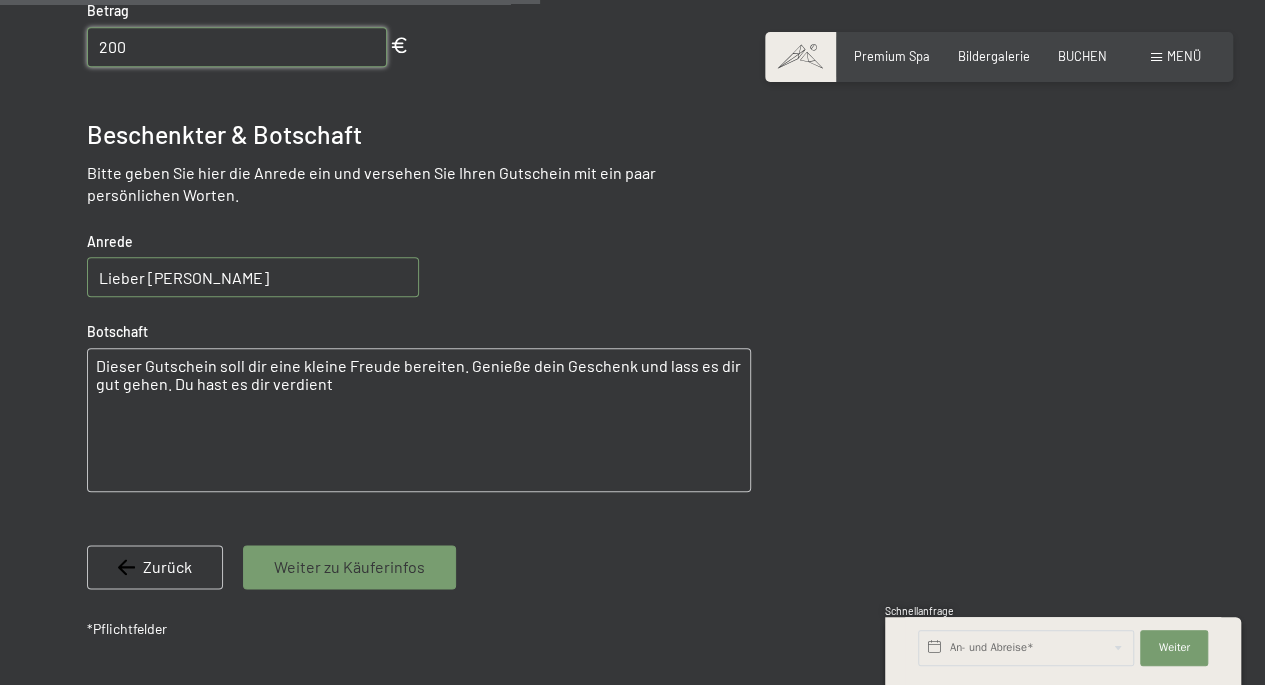 click on "Dieser Gutschein soll dir eine kleine Freude bereiten. Genieße dein Geschenk und lass es dir gut gehen. Du hast es dir verdient" at bounding box center (419, 420) 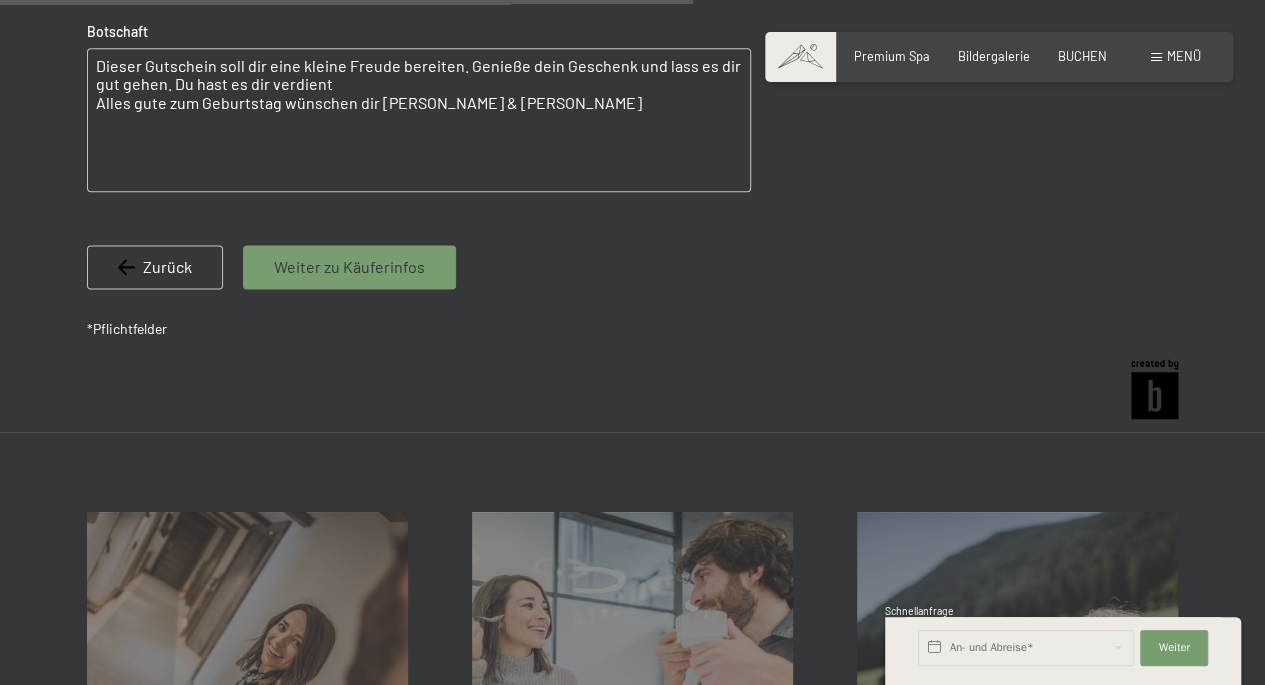 scroll, scrollTop: 1112, scrollLeft: 0, axis: vertical 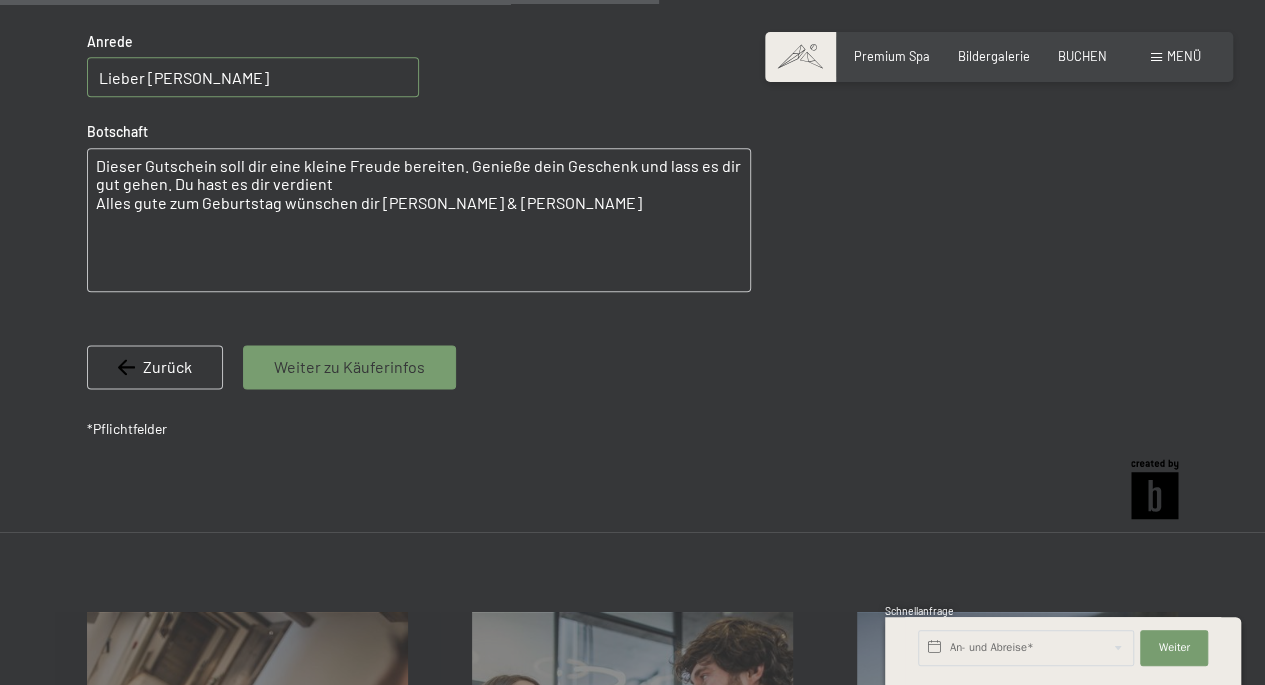 type on "Dieser Gutschein soll dir eine kleine Freude bereiten. Genieße dein Geschenk und lass es dir gut gehen. Du hast es dir verdient
Alles gute zum Geburtstag wünschen dir Mutti & Tate" 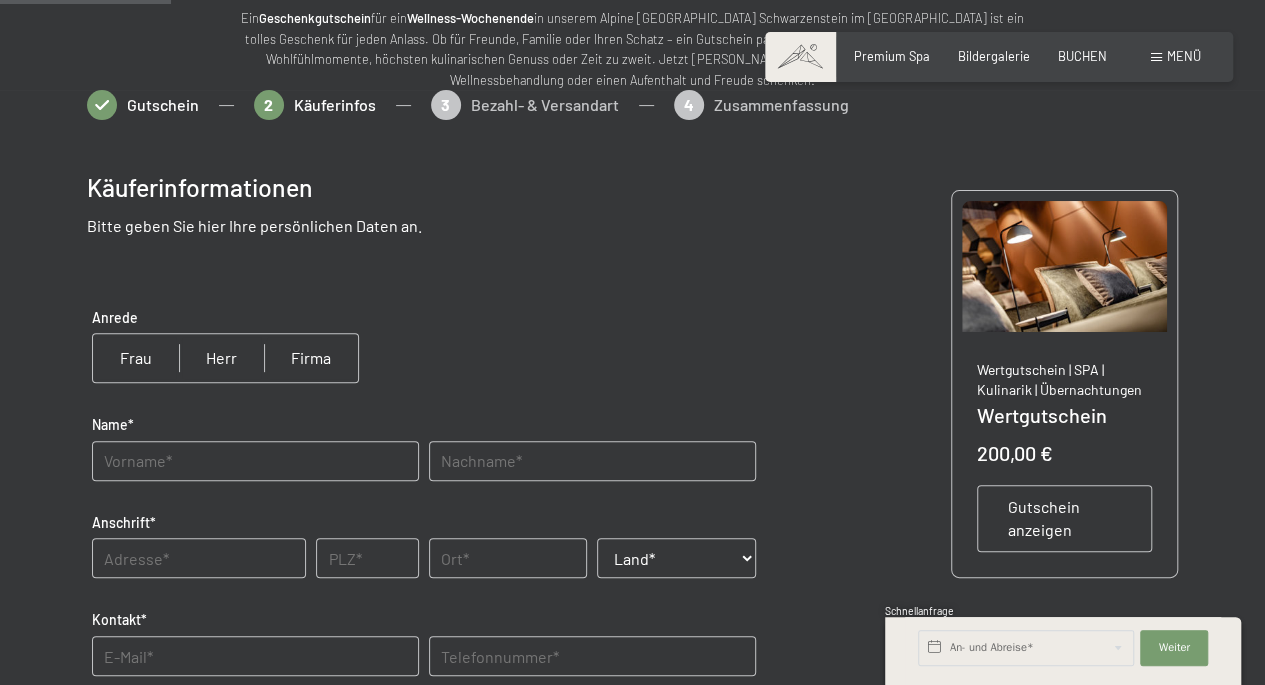 scroll, scrollTop: 212, scrollLeft: 0, axis: vertical 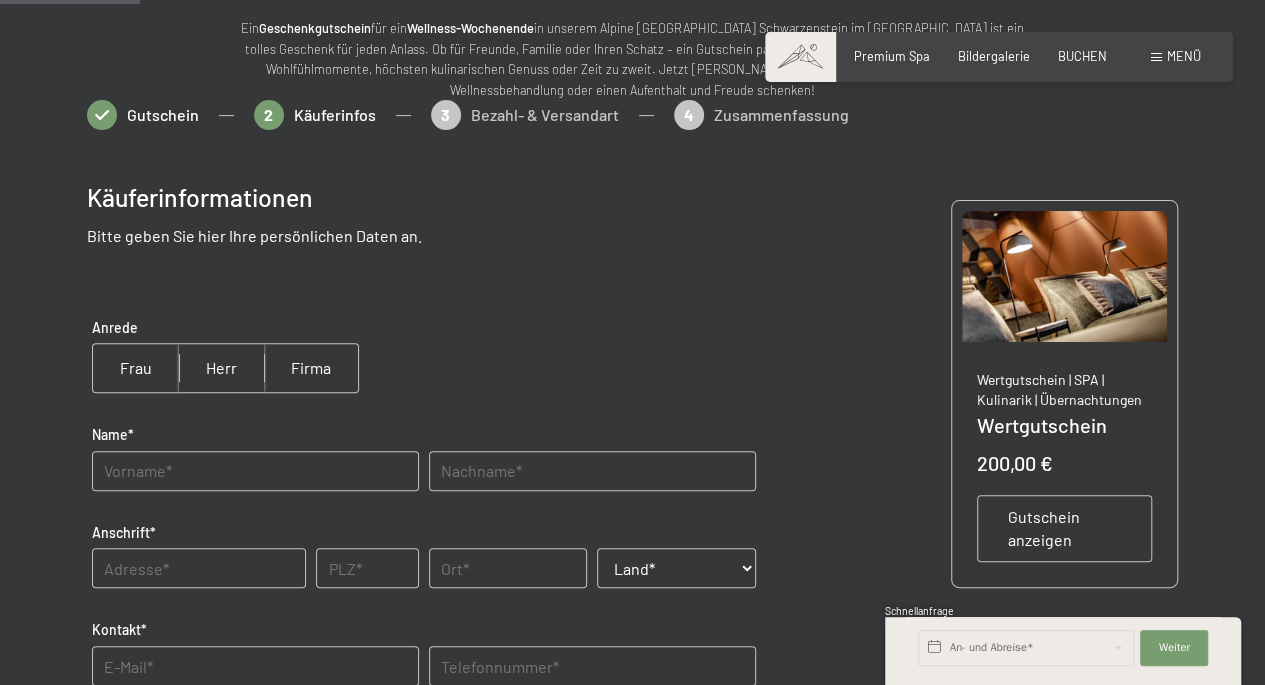 click at bounding box center (221, 368) 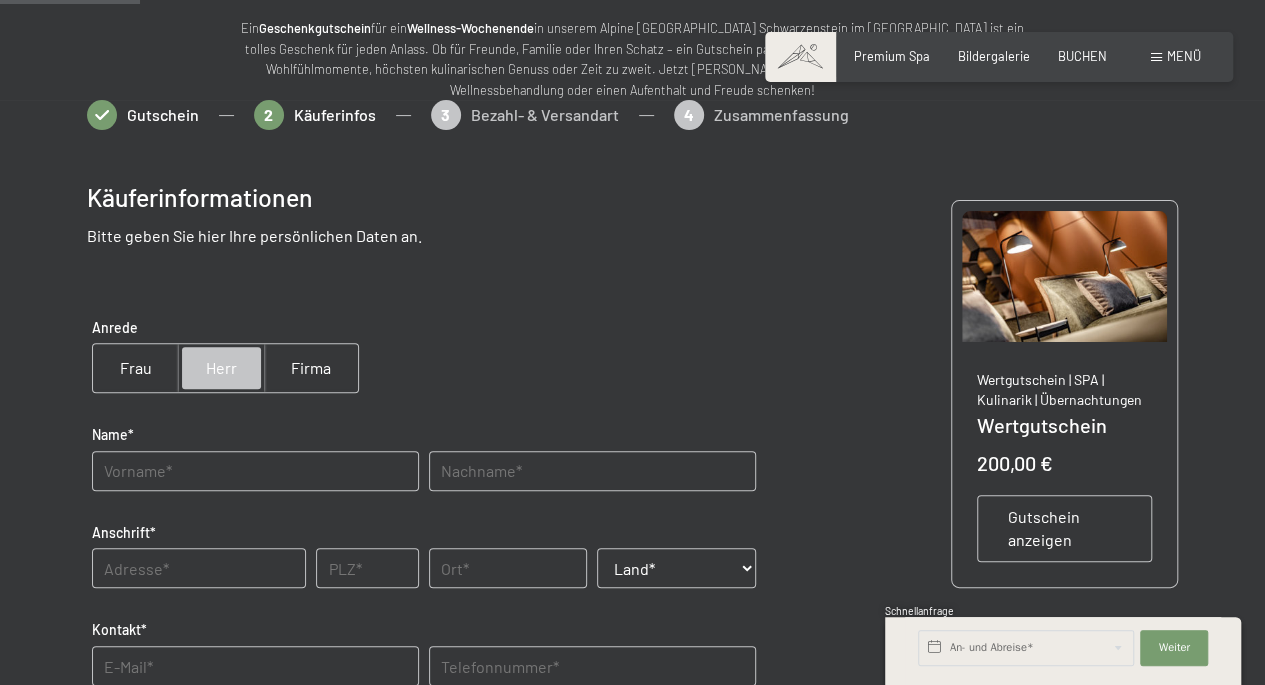 click at bounding box center (255, 471) 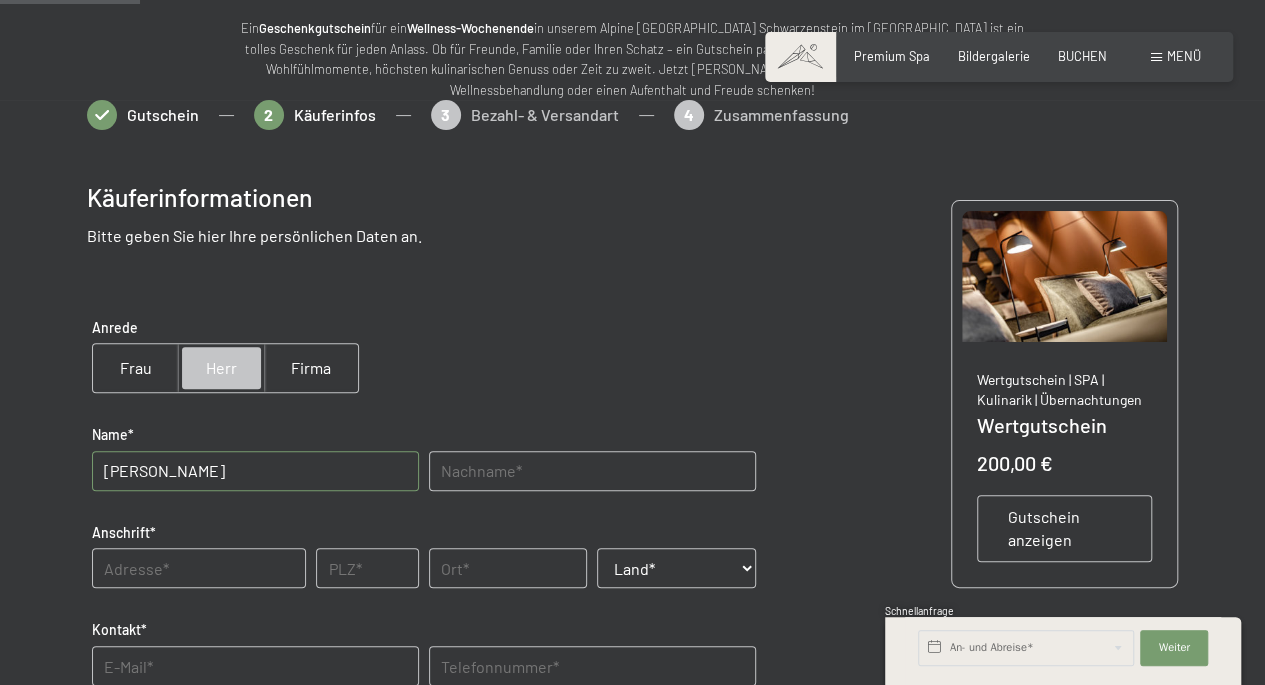 click at bounding box center (592, 471) 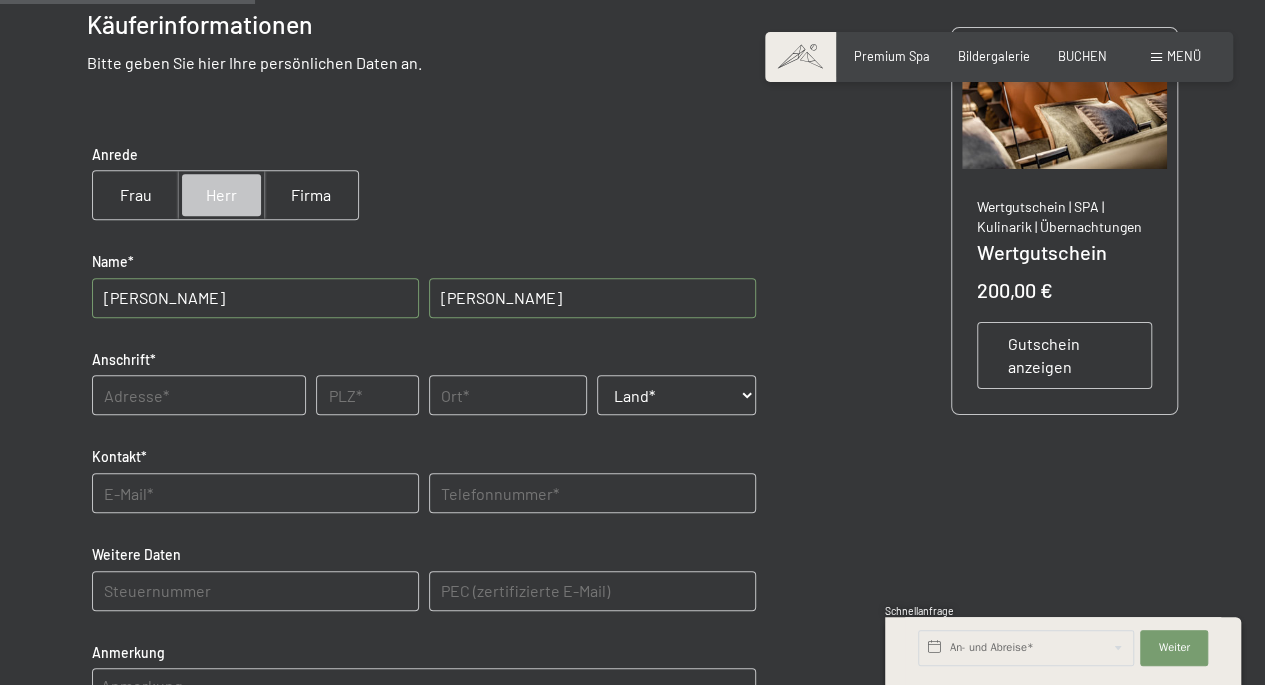 scroll, scrollTop: 412, scrollLeft: 0, axis: vertical 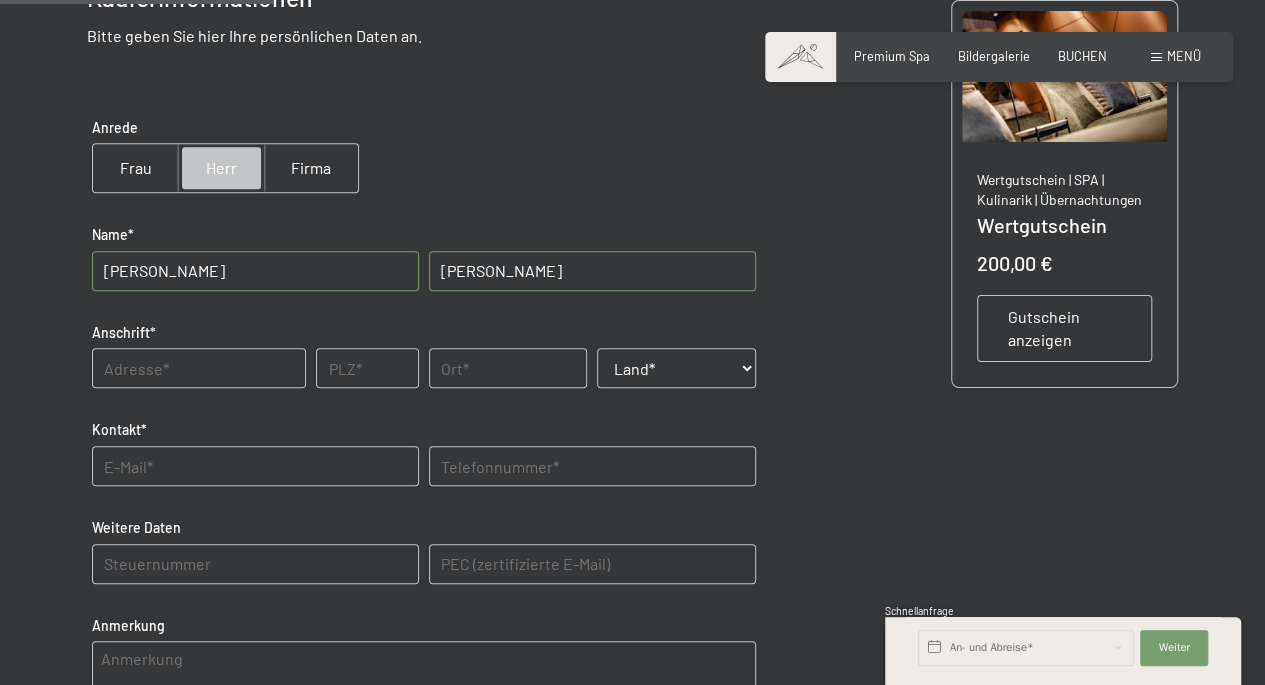click at bounding box center [199, 368] 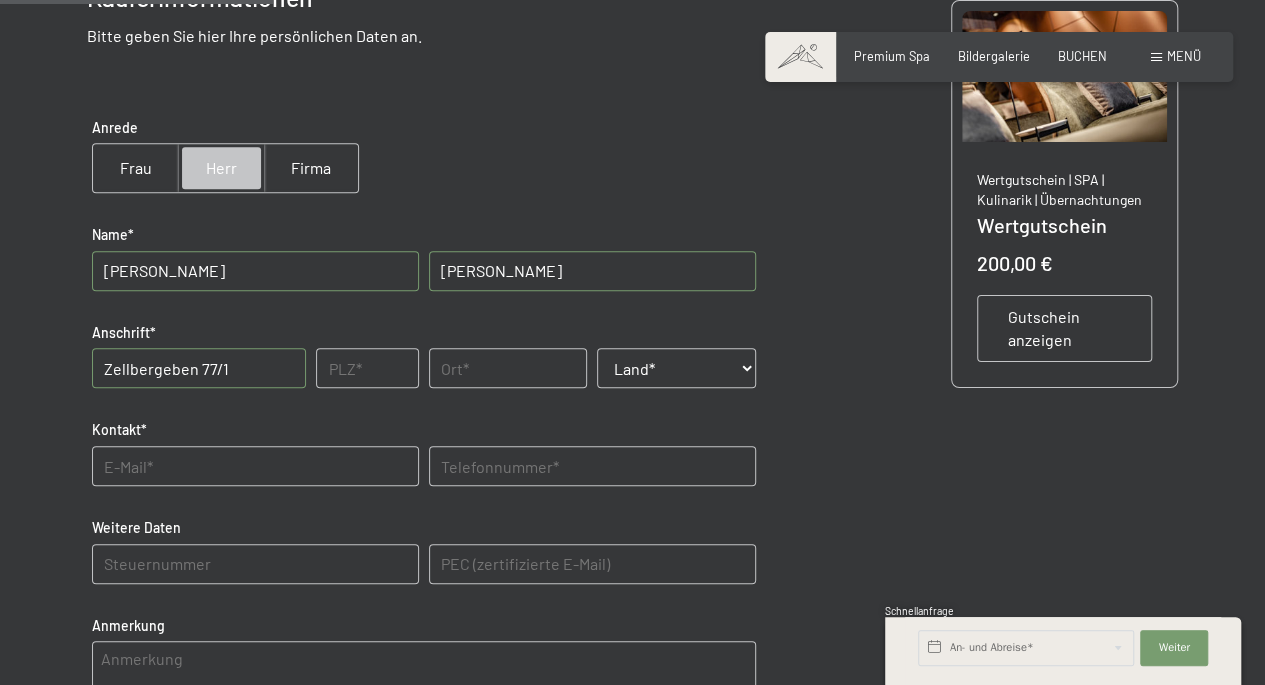 click at bounding box center [367, 368] 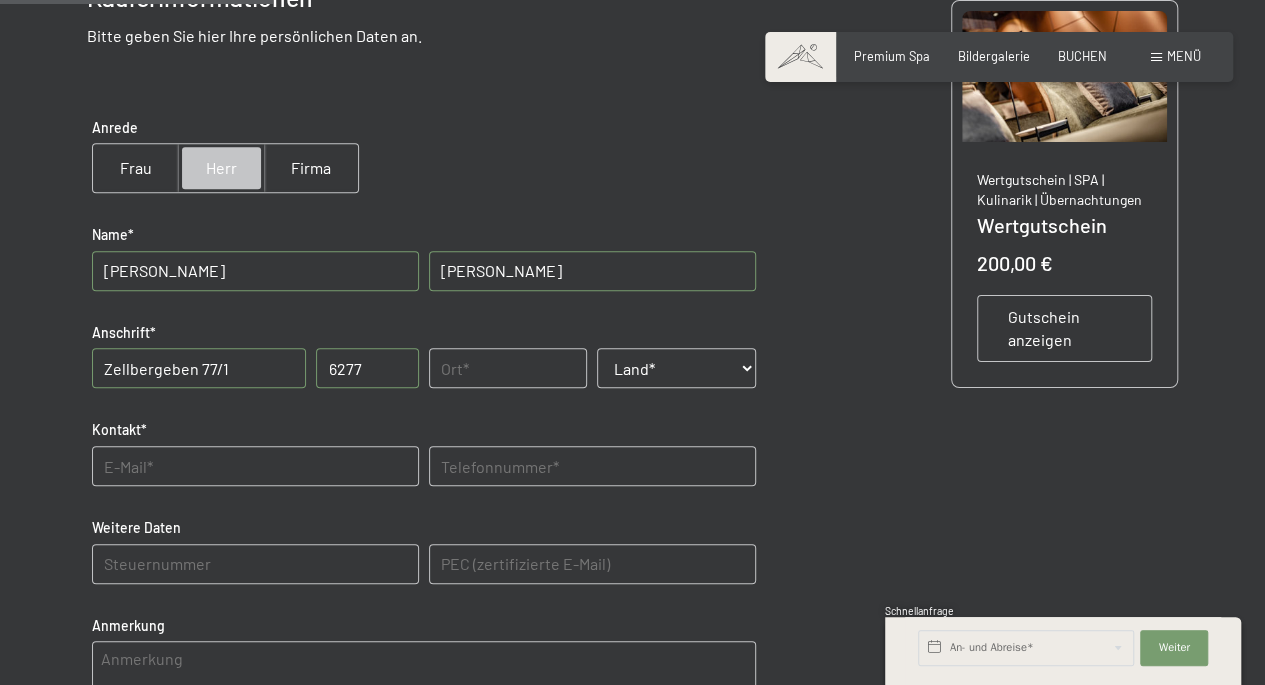 click at bounding box center [508, 368] 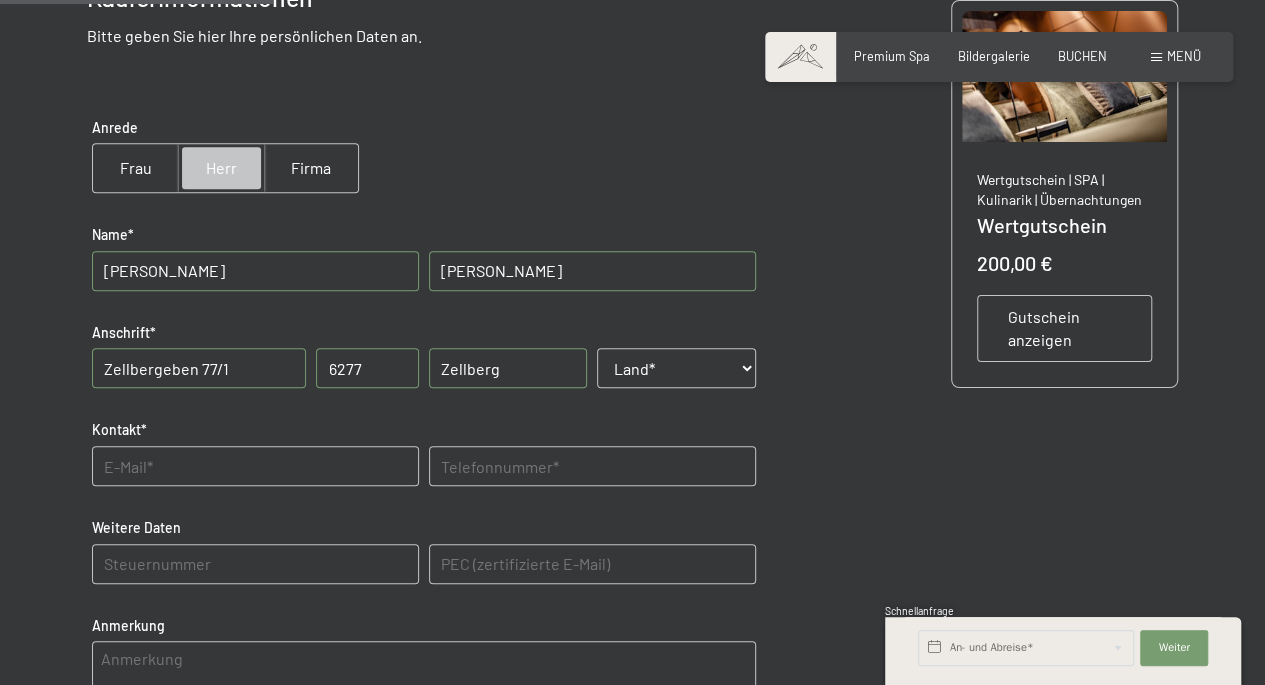 click on "Land* Deutschland Frankreich Italien Österreich Schweiz ------------------------------------ Afghanistan Ägypten Ålandinseln Albanien Algerien Amerikanisch-Samoa Amerikanische Jungferninseln Amerikanische Überseeinseln Andorra Angola Anguilla Antarktis Antigua und Barbuda Äquatorialguinea Argentinien Armenien Aruba Aserbaidschan Äthiopien Australien Bahamas Bahrain Bangladesch Barbados Belarus Belgien Belize Benin Bermuda Bhutan Bolivien Bonaire, Sint Eustatius und Saba Bosnien und Herzegowina Botsuana Bouvetinsel Brasilien Britische Jungferninseln Britisches Territorium im Indischen Ozean Brunei Darussalam Bulgarien Burkina Faso Burundi Cabo Verde Chile China Cookinseln Costa Rica Côte d’Ivoire Curaçao Dänemark Dominica Dominikanische Republik Dschibuti Ecuador El Salvador Eritrea Estland Eswatini Falklandinseln Färöer Fidschi Finnland Französisch-Guayana Französisch-Polynesien Französische Süd- und Antarktisgebiete Gabun Gambia Georgien Ghana Gibraltar Grenada Griechenland Grönland Guam" at bounding box center (676, 368) 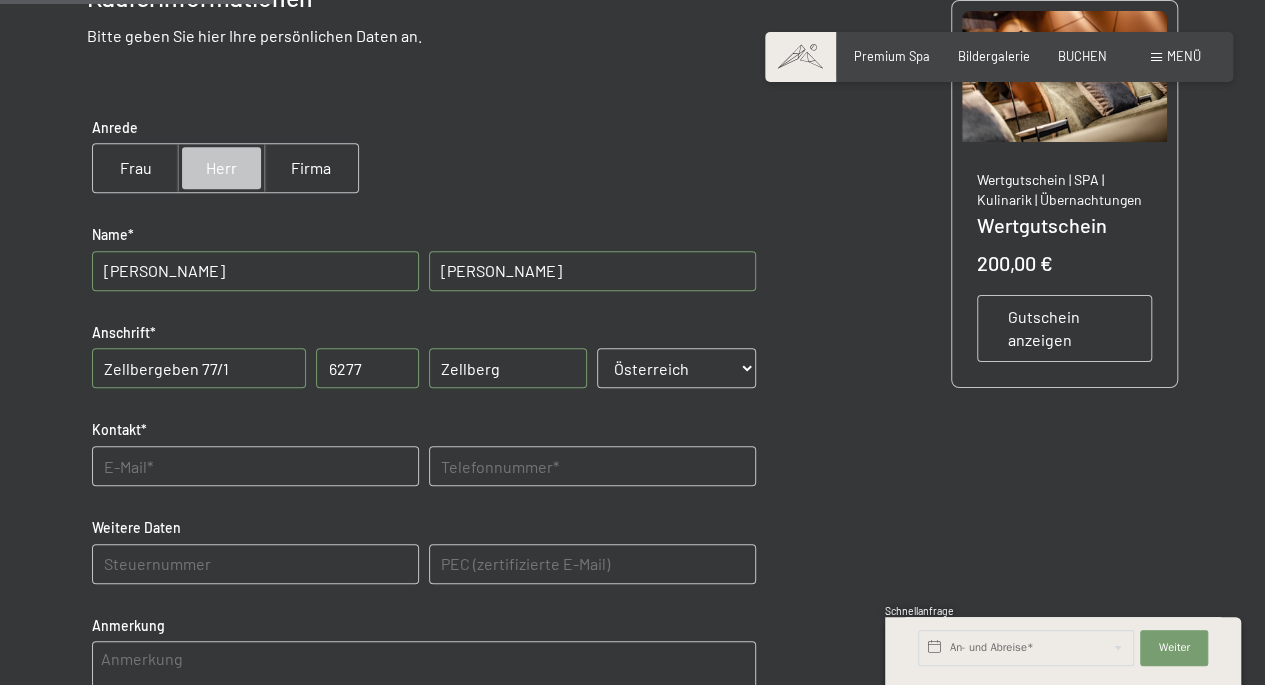 click on "Land* Deutschland Frankreich Italien Österreich Schweiz ------------------------------------ Afghanistan Ägypten Ålandinseln Albanien Algerien Amerikanisch-Samoa Amerikanische Jungferninseln Amerikanische Überseeinseln Andorra Angola Anguilla Antarktis Antigua und Barbuda Äquatorialguinea Argentinien Armenien Aruba Aserbaidschan Äthiopien Australien Bahamas Bahrain Bangladesch Barbados Belarus Belgien Belize Benin Bermuda Bhutan Bolivien Bonaire, Sint Eustatius und Saba Bosnien und Herzegowina Botsuana Bouvetinsel Brasilien Britische Jungferninseln Britisches Territorium im Indischen Ozean Brunei Darussalam Bulgarien Burkina Faso Burundi Cabo Verde Chile China Cookinseln Costa Rica Côte d’Ivoire Curaçao Dänemark Dominica Dominikanische Republik Dschibuti Ecuador El Salvador Eritrea Estland Eswatini Falklandinseln Färöer Fidschi Finnland Französisch-Guayana Französisch-Polynesien Französische Süd- und Antarktisgebiete Gabun Gambia Georgien Ghana Gibraltar Grenada Griechenland Grönland Guam" at bounding box center (676, 368) 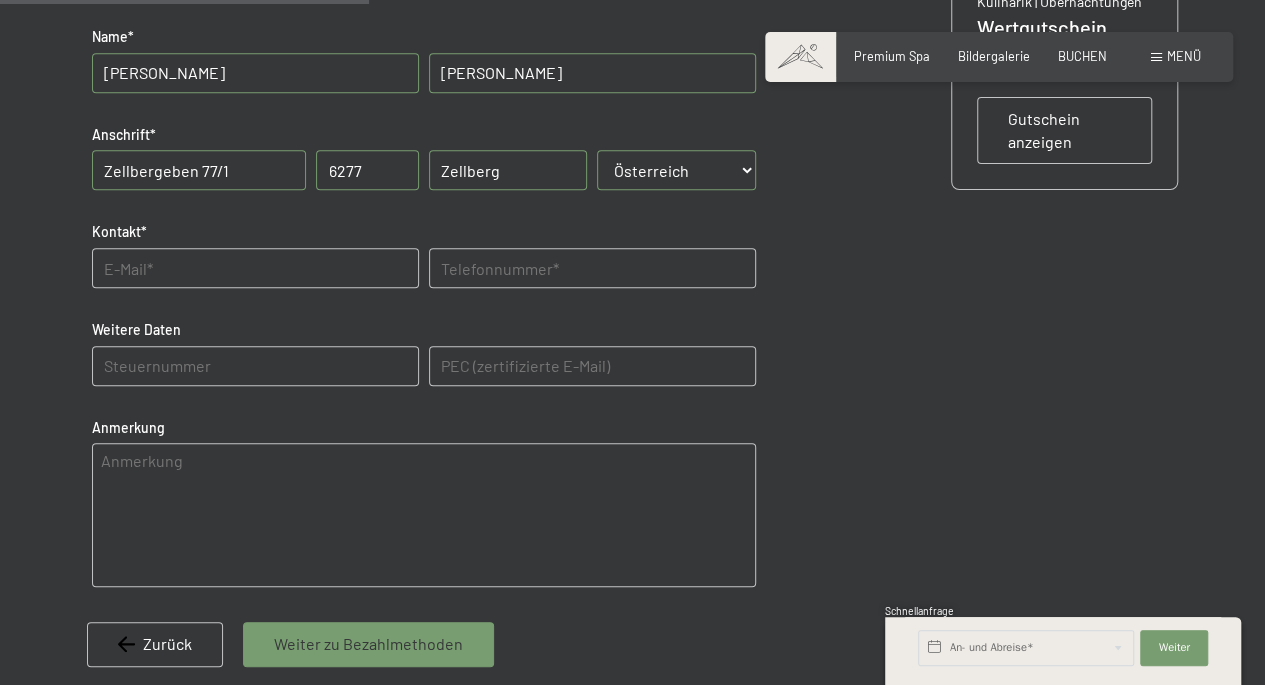 scroll, scrollTop: 612, scrollLeft: 0, axis: vertical 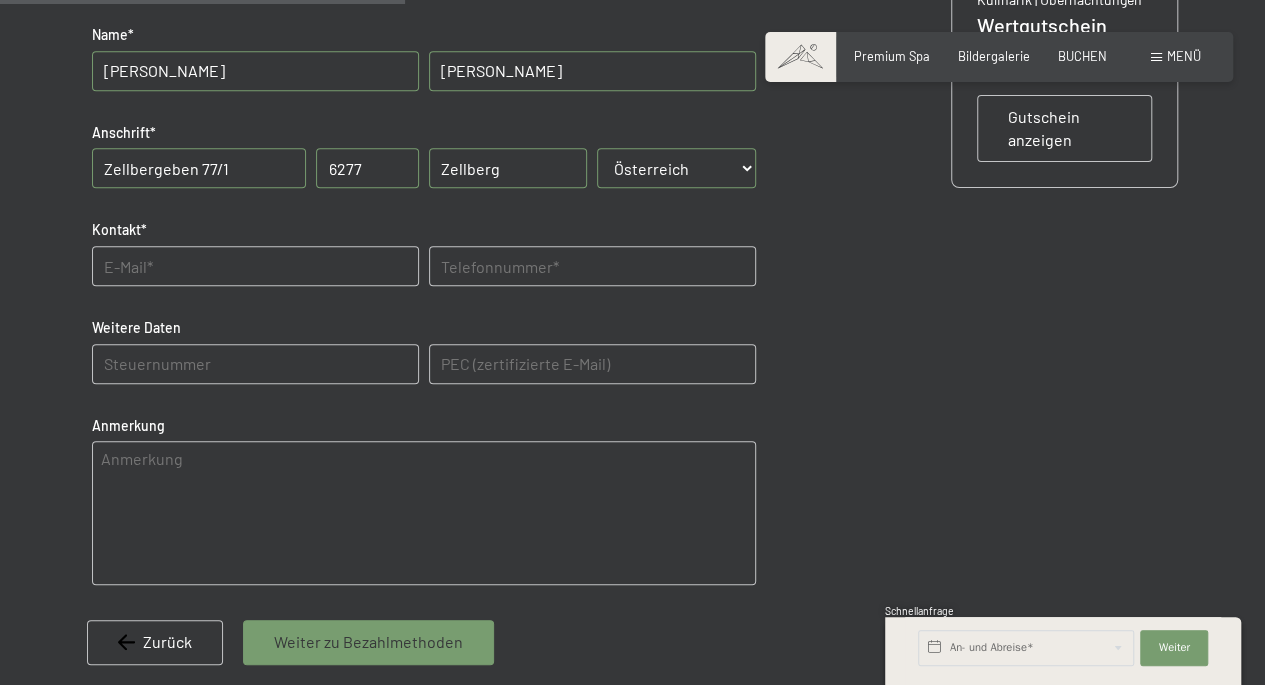 click at bounding box center [255, 266] 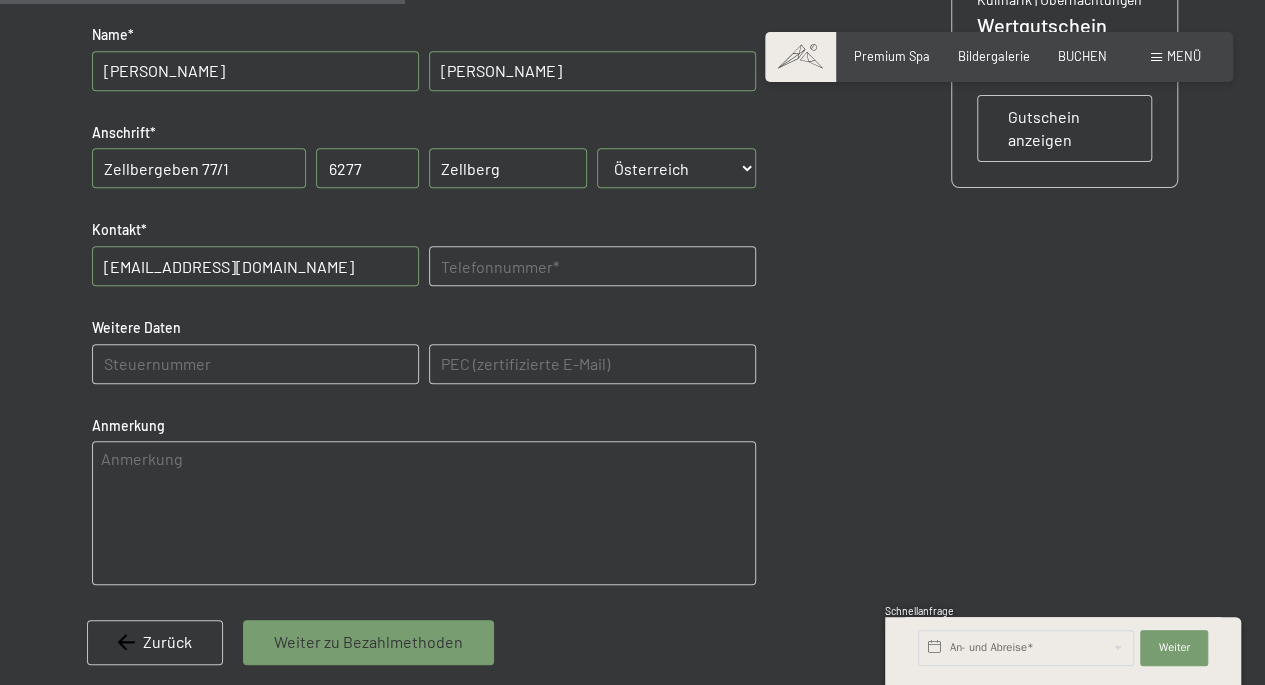 click at bounding box center (592, 266) 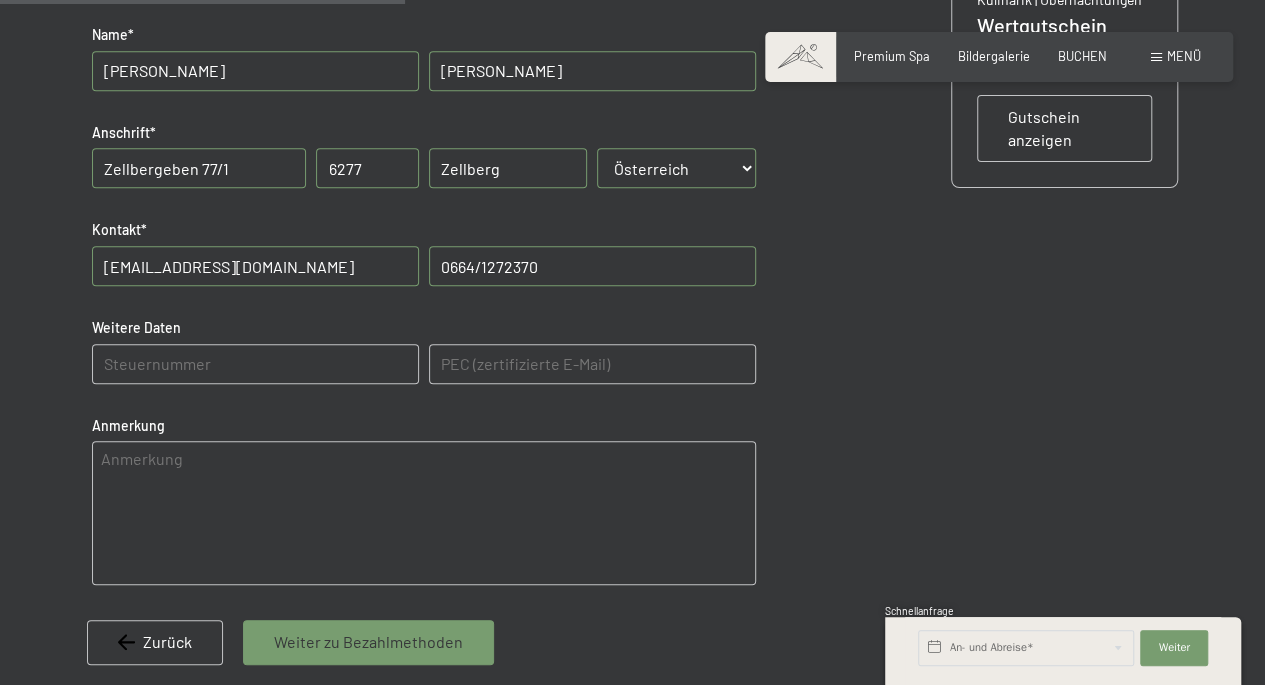 click at bounding box center [255, 364] 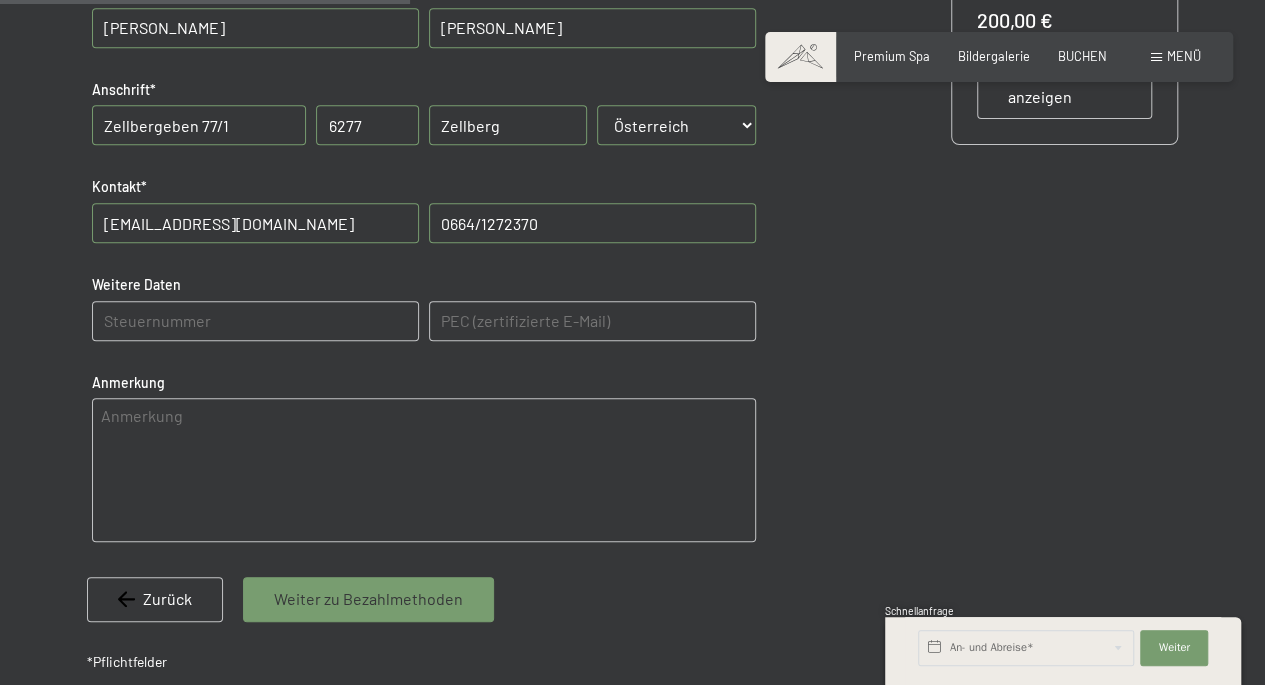 scroll, scrollTop: 712, scrollLeft: 0, axis: vertical 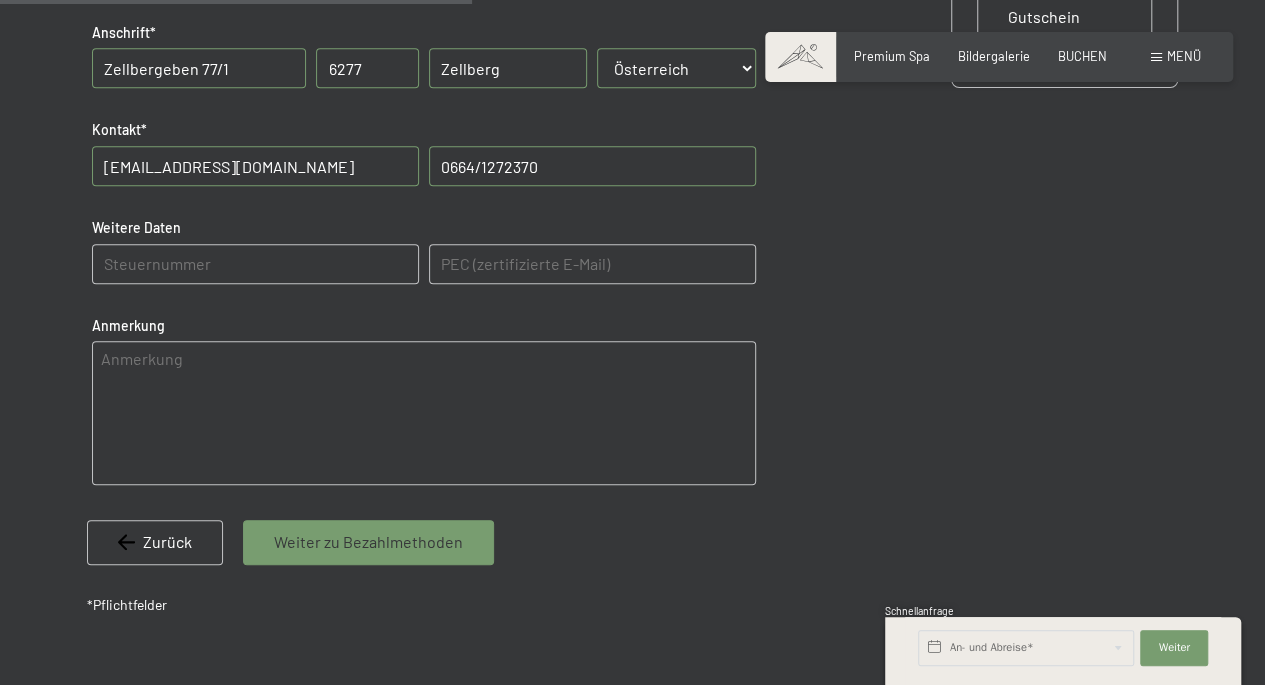 click on "Weiter zu Bezahlmethoden" at bounding box center [368, 542] 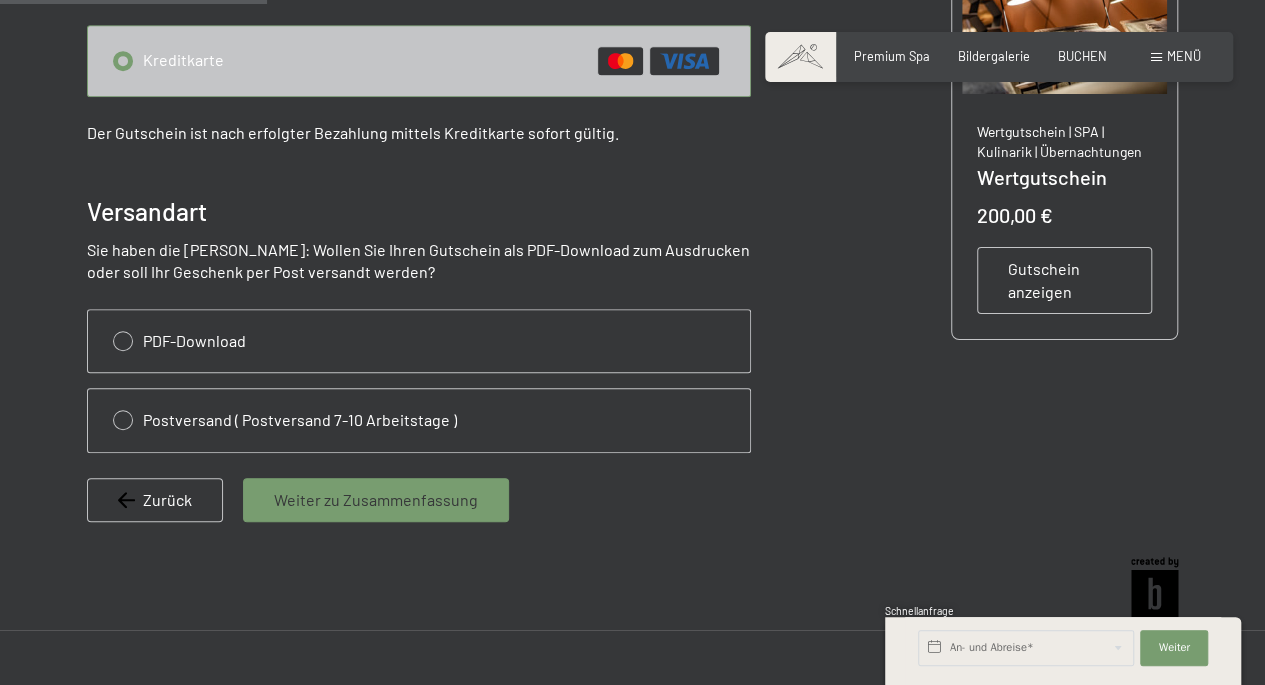 scroll, scrollTop: 512, scrollLeft: 0, axis: vertical 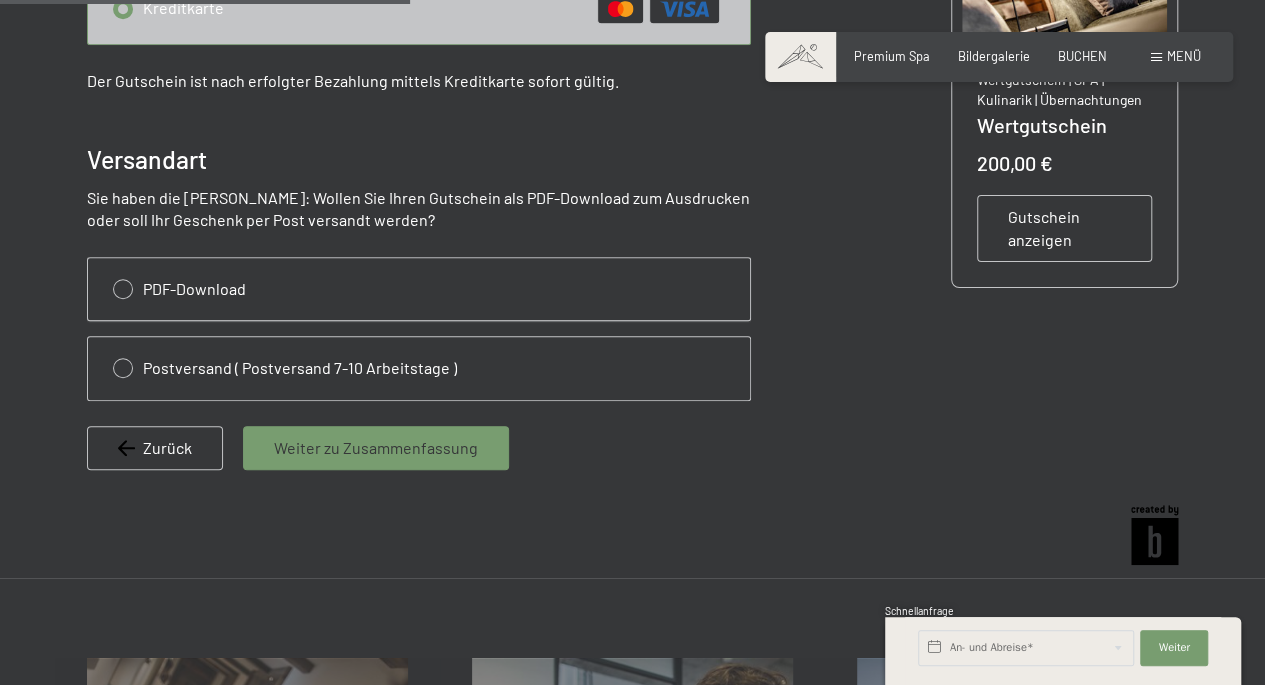 click at bounding box center [419, 289] 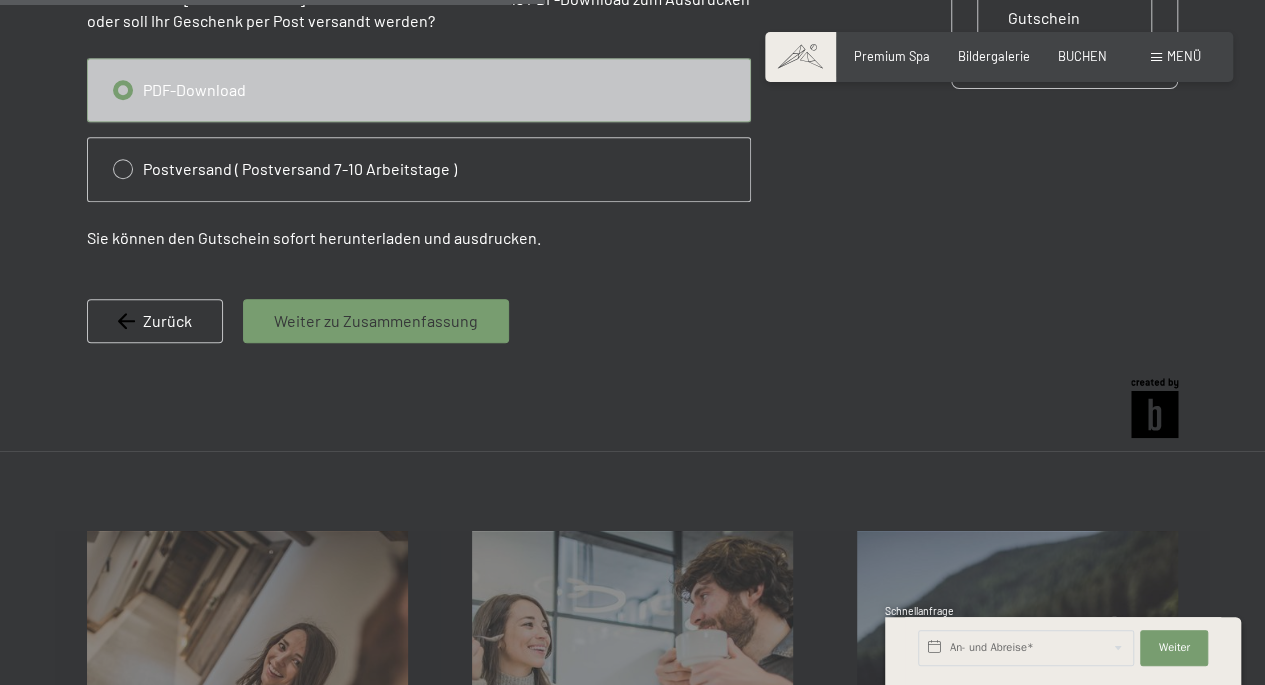 scroll, scrollTop: 712, scrollLeft: 0, axis: vertical 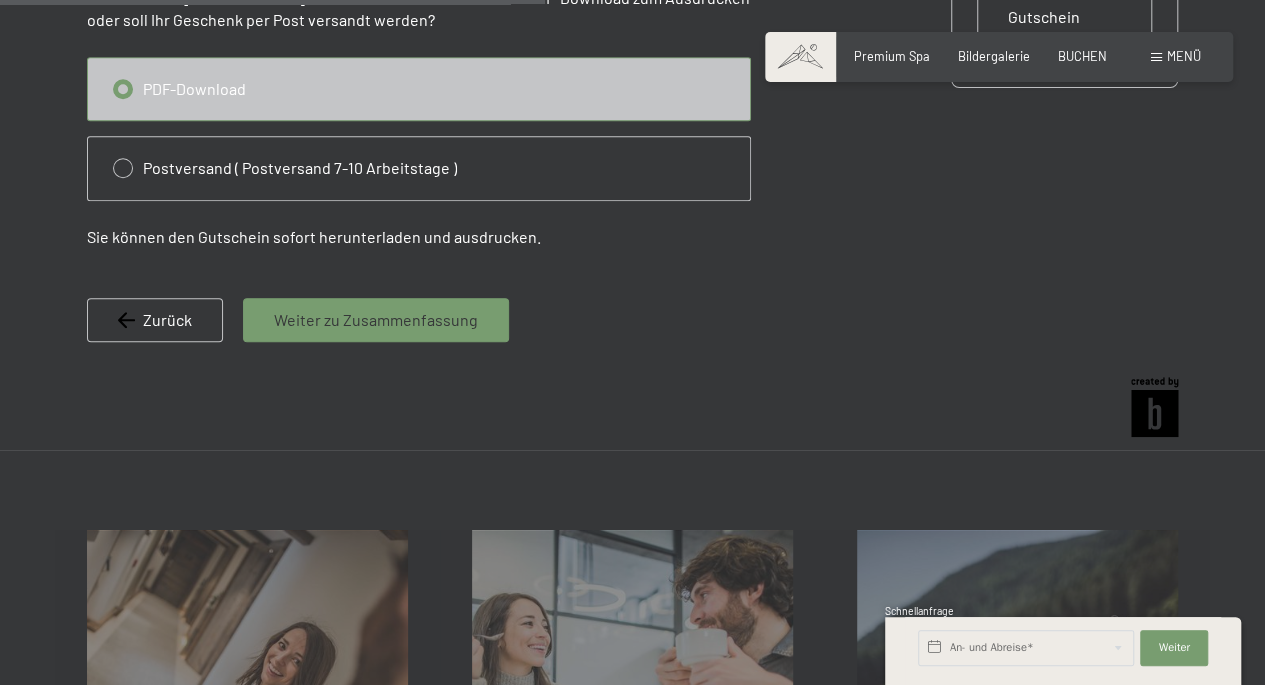 click on "Weiter zu Zusammenfassung" at bounding box center (376, 320) 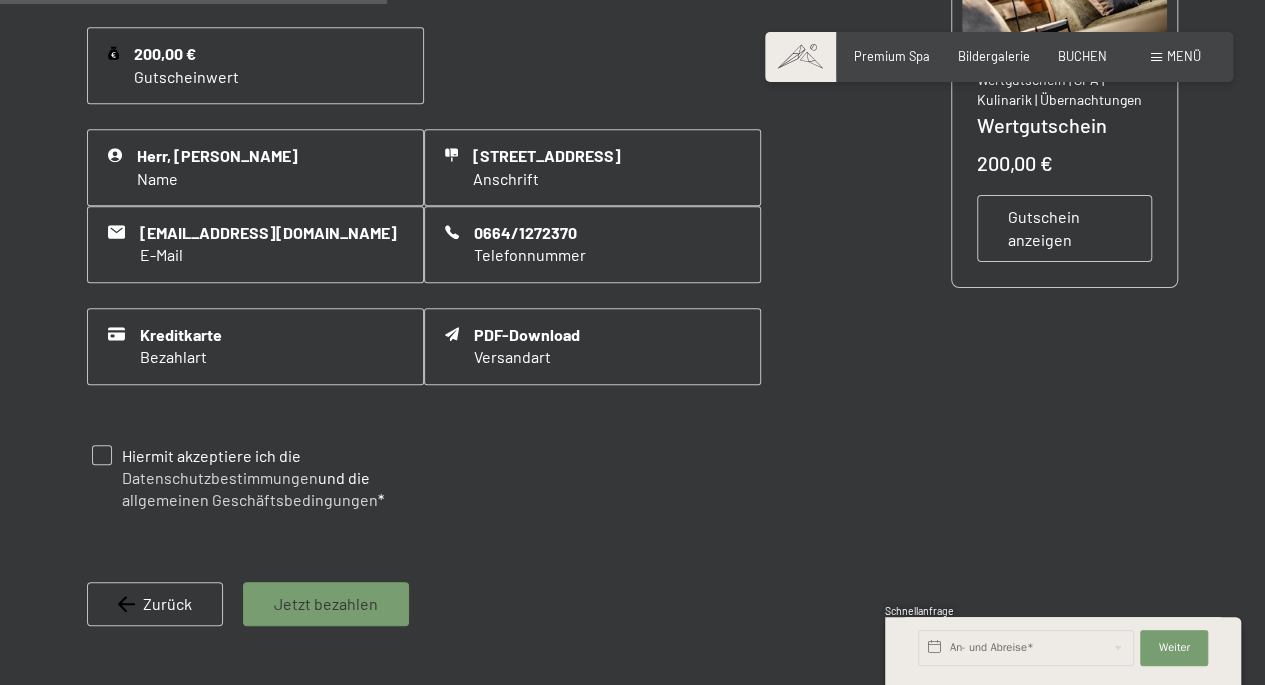 scroll, scrollTop: 612, scrollLeft: 0, axis: vertical 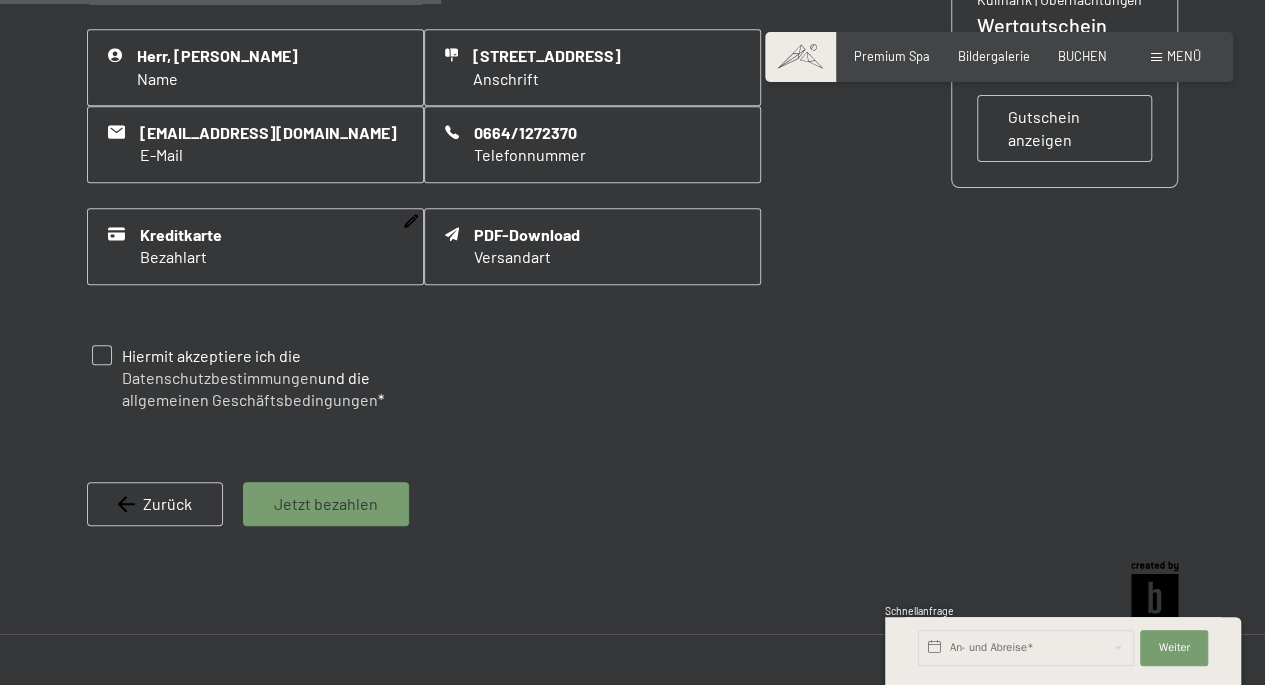 click on "Kreditkarte Bezahlart" at bounding box center (255, 246) 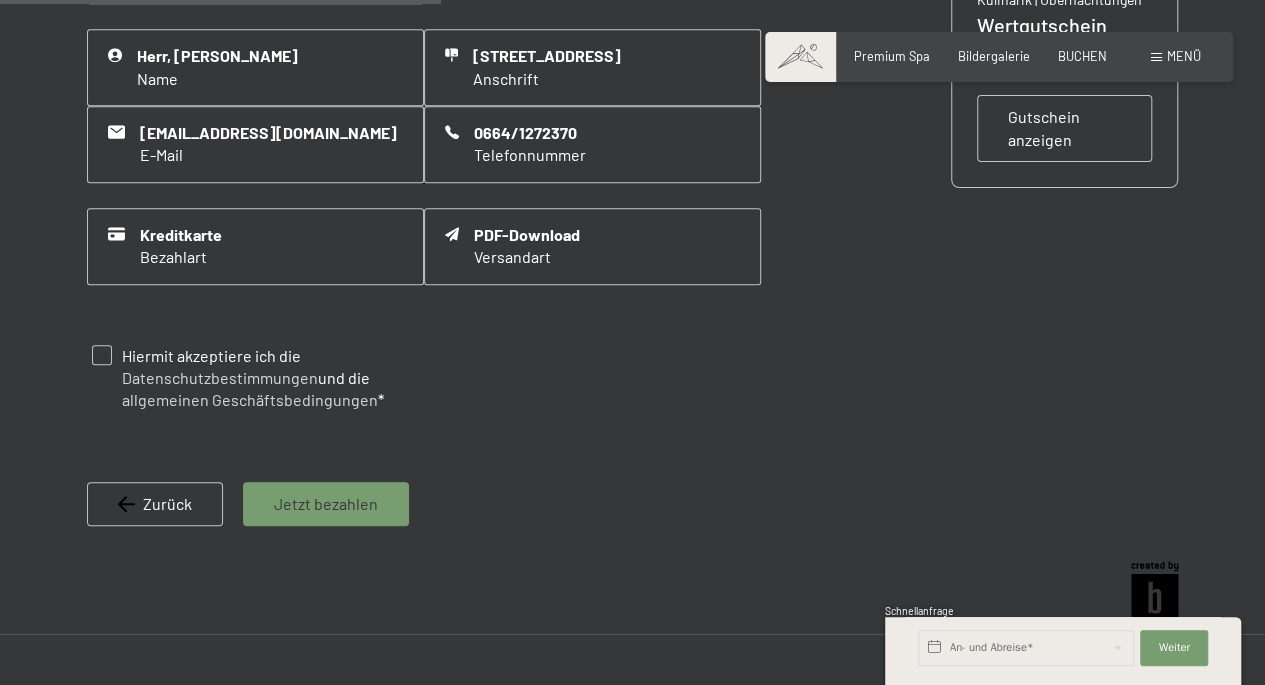 click at bounding box center (102, 355) 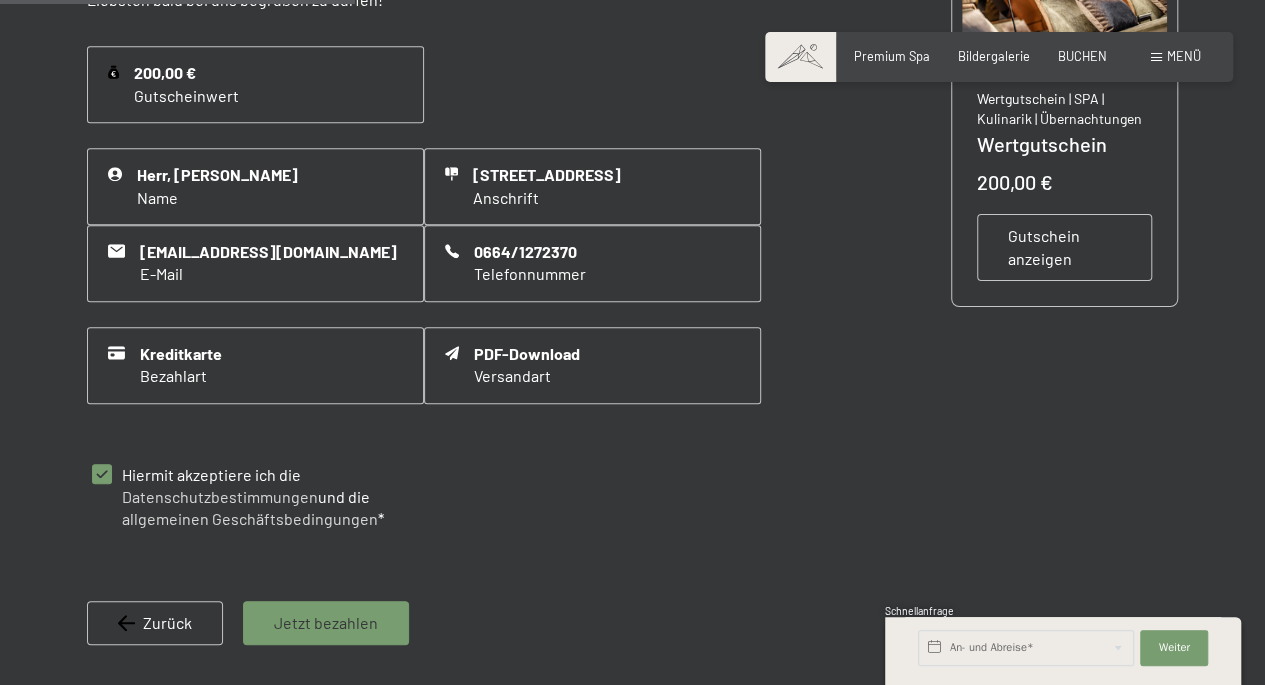scroll, scrollTop: 512, scrollLeft: 0, axis: vertical 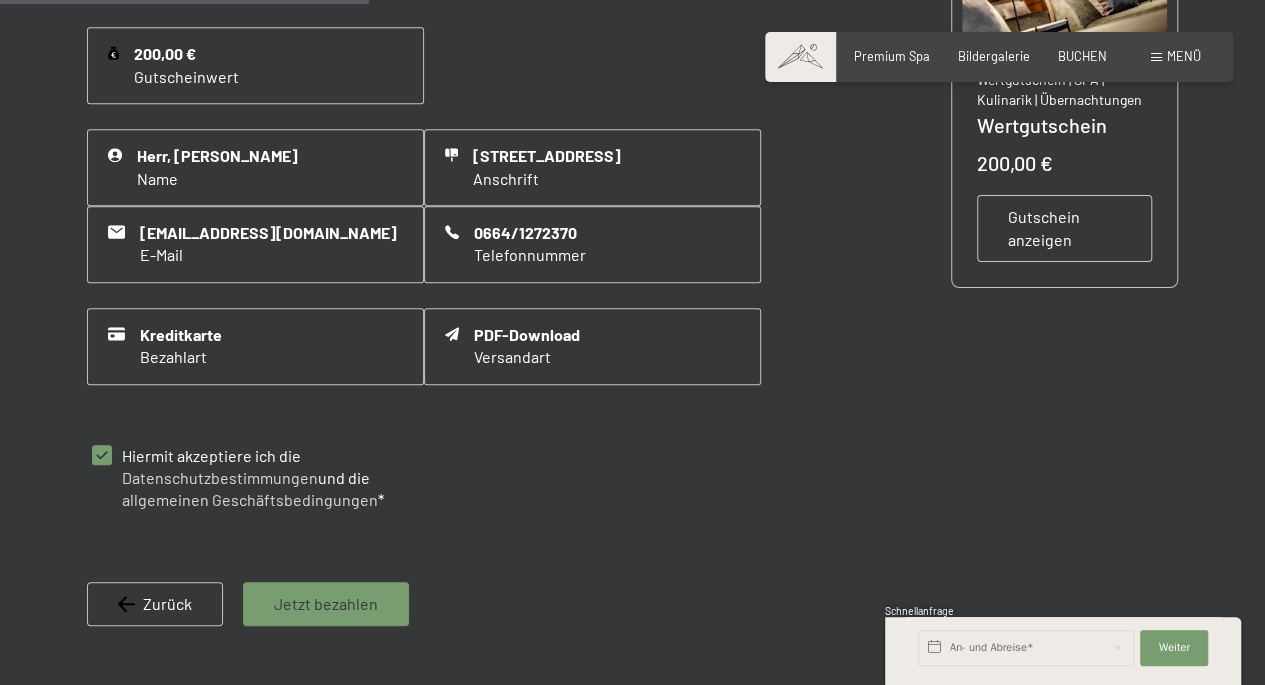 click on "Jetzt bezahlen" at bounding box center [326, 604] 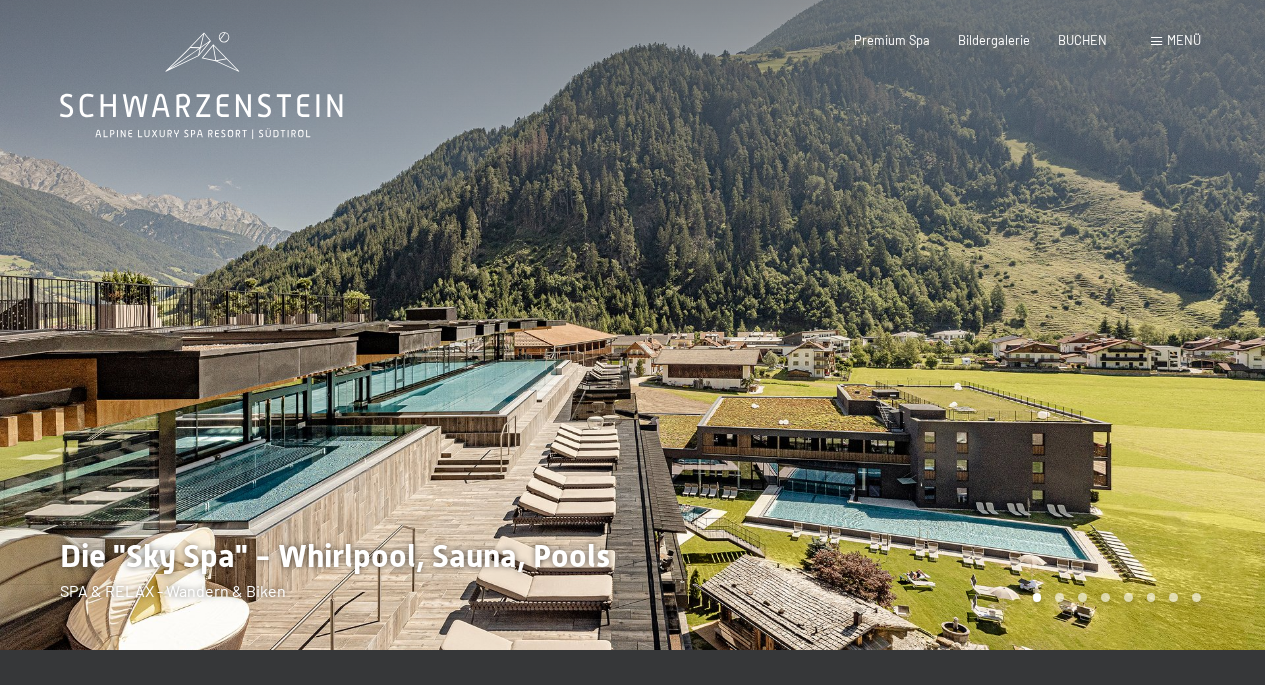 scroll, scrollTop: 0, scrollLeft: 0, axis: both 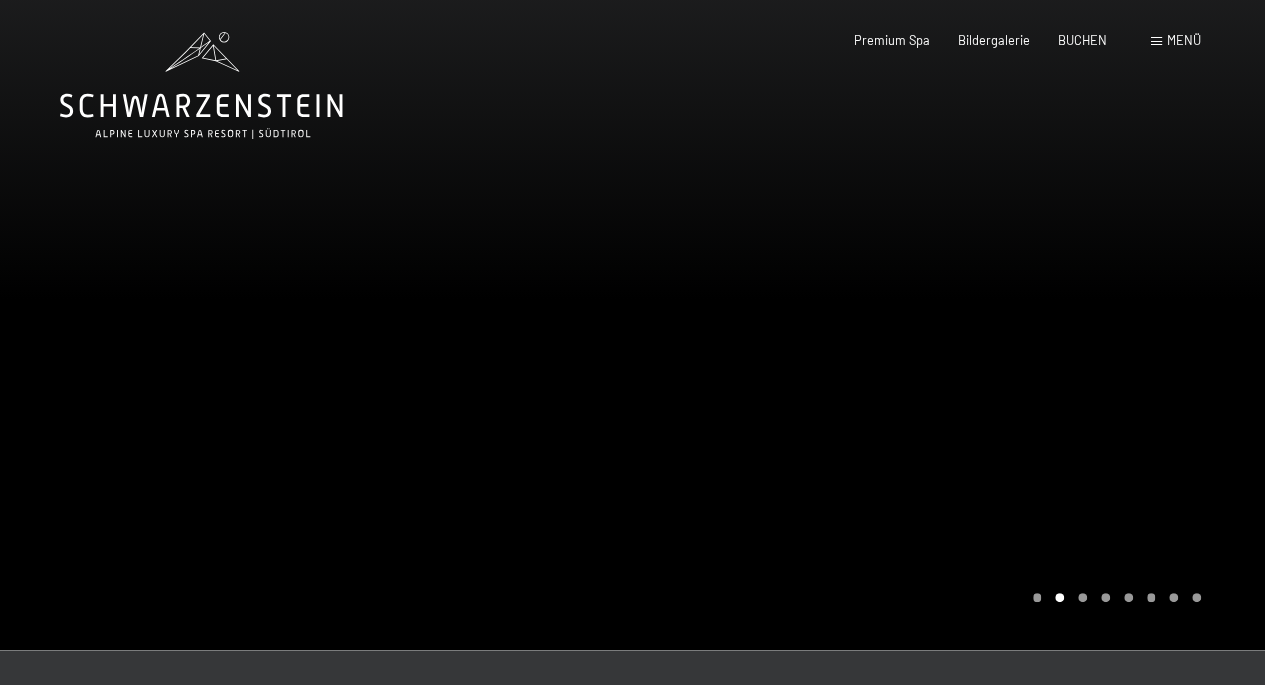 click on "Vielen Dank für Ihre Bestellung!             Sie erhalten in Kürze eine E-Mail mit der Bestellbestätigung und anderen nützlichen Infos. Sollten Sie unsere E-Mail weder im Postfach noch im Spam-Ordner finden, bitten wir Sie, uns telefonisch unter +39 0474 674100 zu kontaktieren.   Weitere Gutscheine bestellen         Weiterlesen" at bounding box center [632, 802] 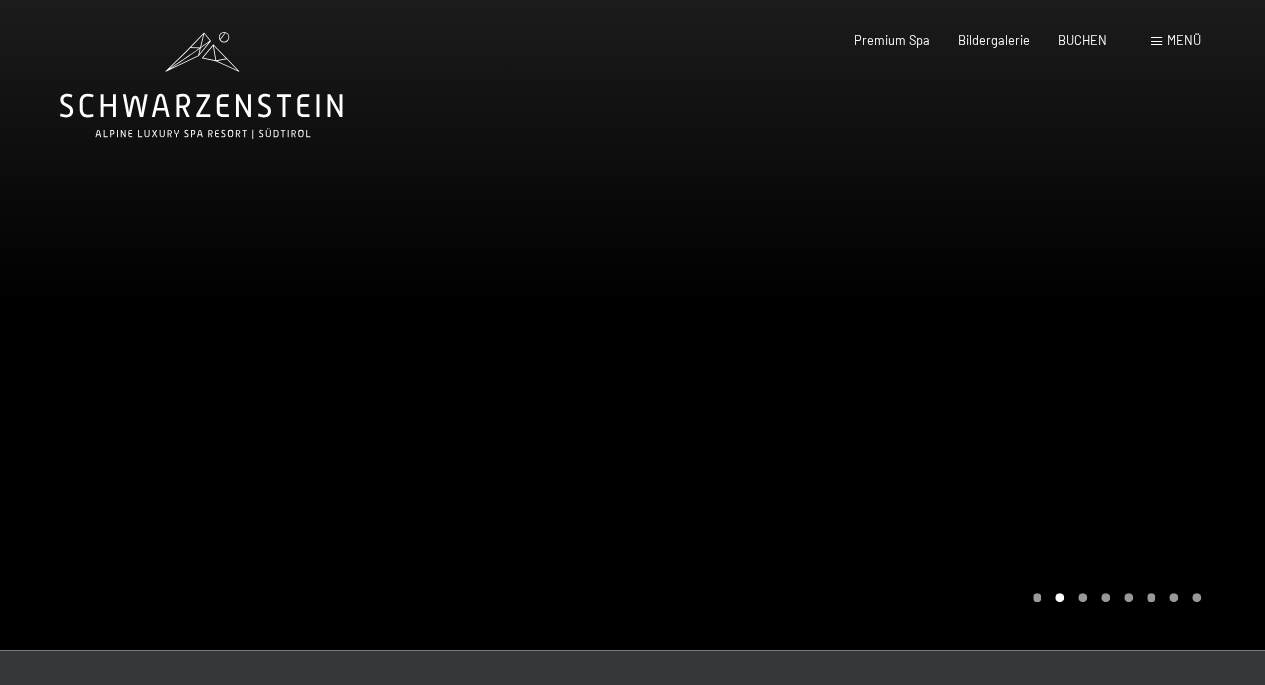 drag, startPoint x: 1182, startPoint y: 40, endPoint x: 1166, endPoint y: 45, distance: 16.763054 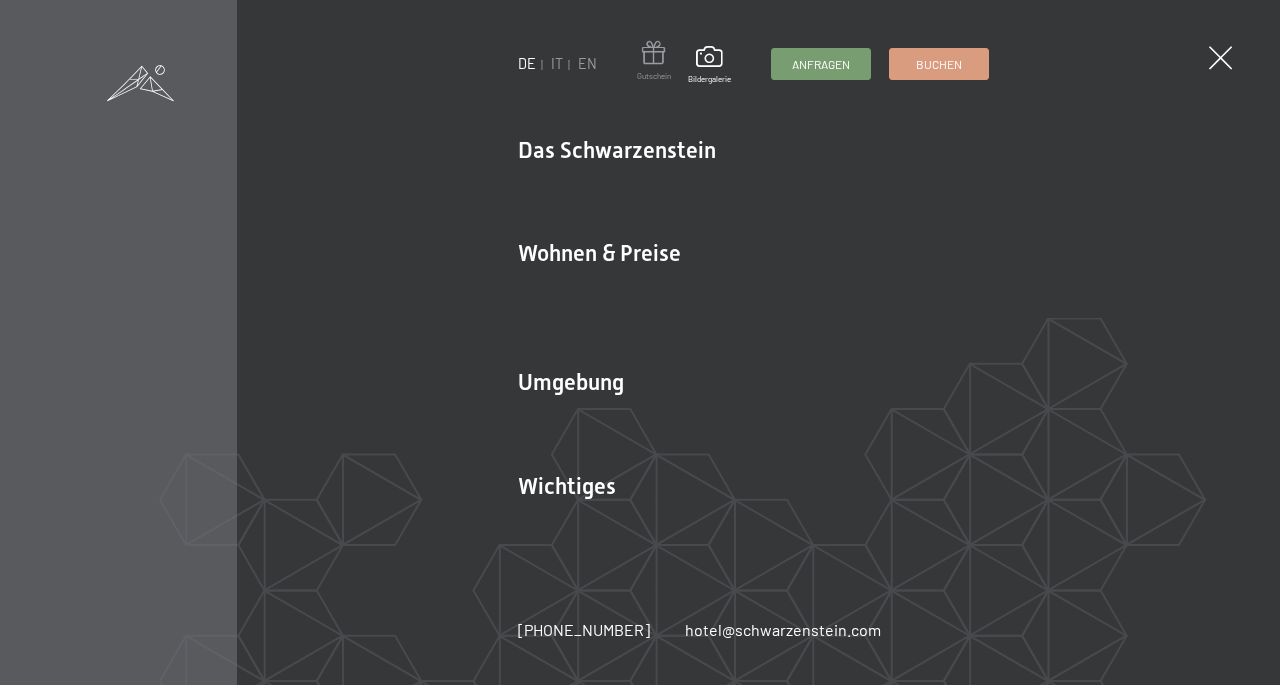 click at bounding box center (654, 56) 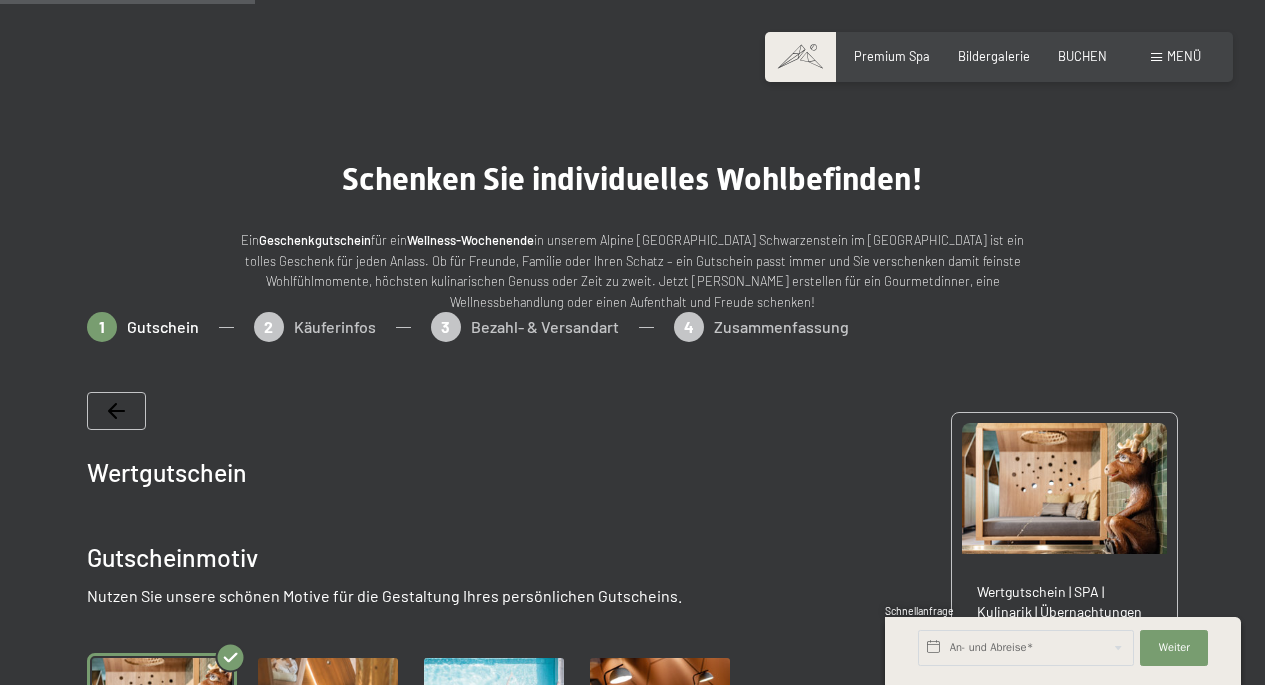 scroll, scrollTop: 412, scrollLeft: 0, axis: vertical 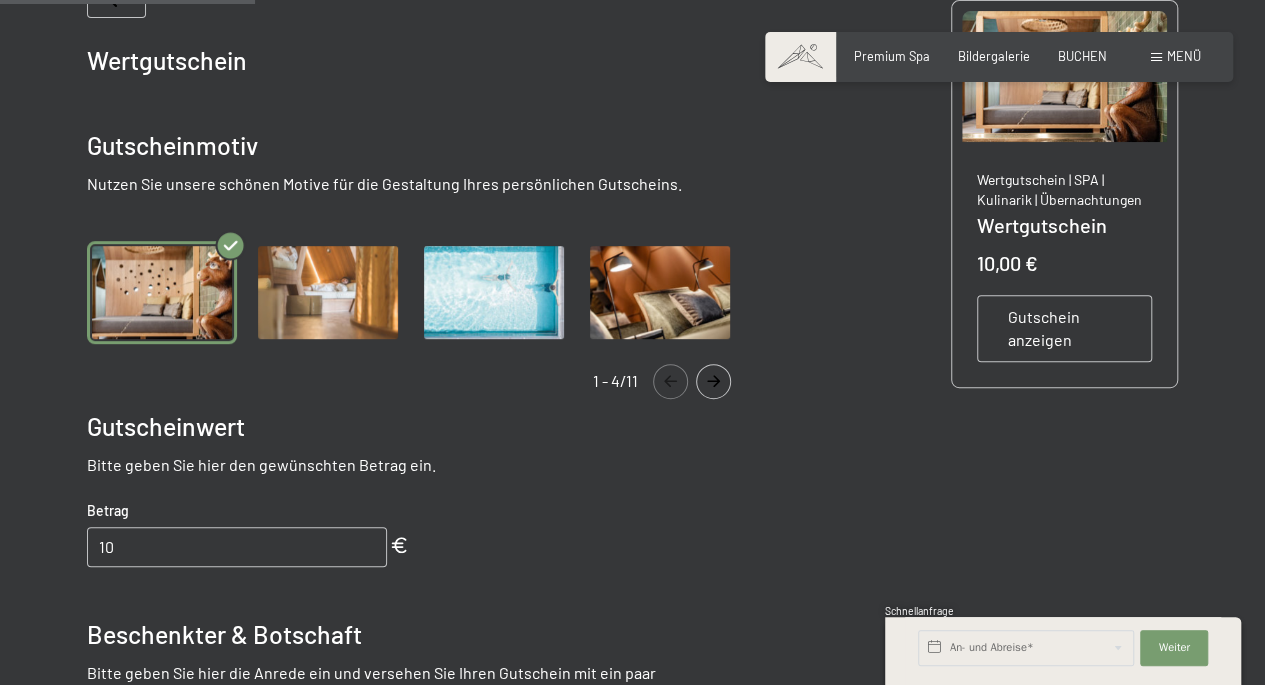 click at bounding box center [494, 292] 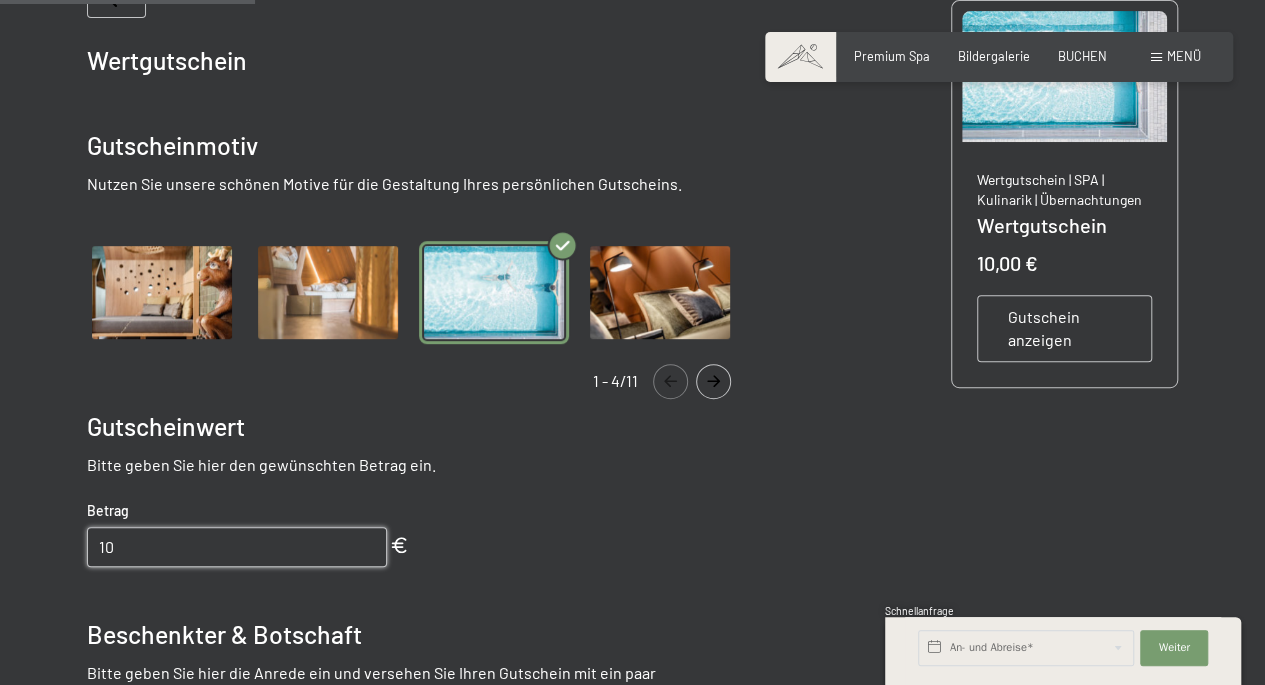 click on "10" at bounding box center (237, 547) 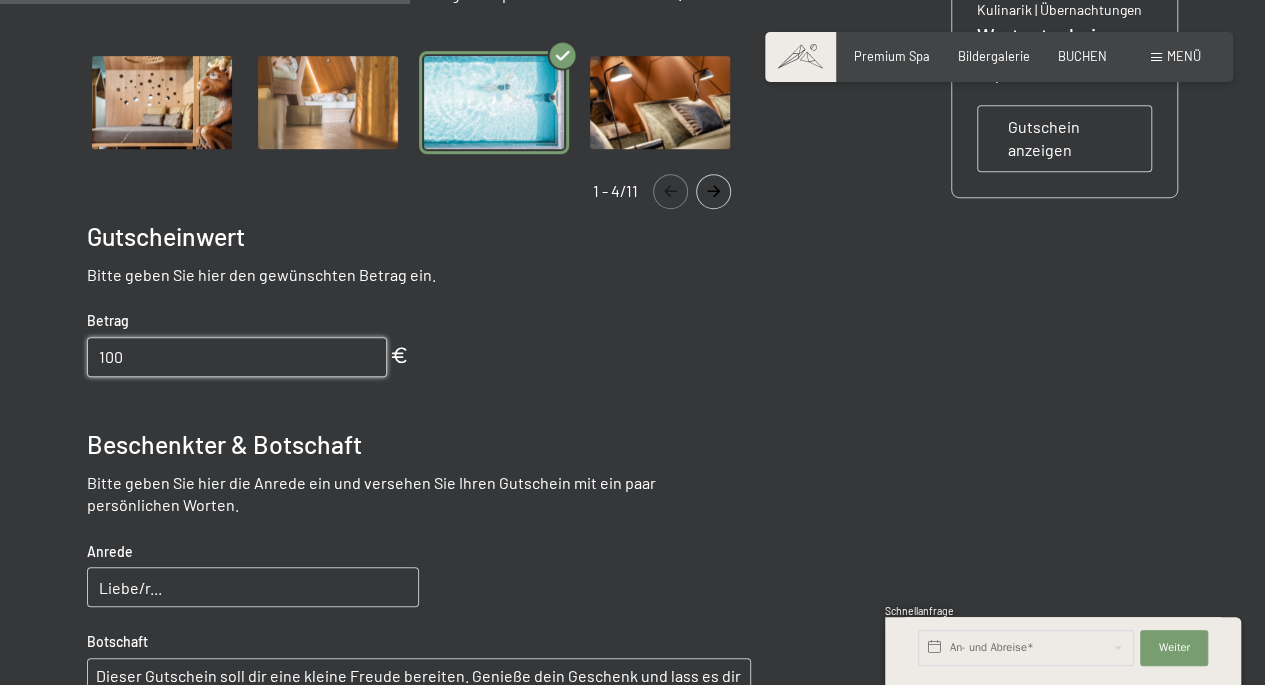 scroll, scrollTop: 712, scrollLeft: 0, axis: vertical 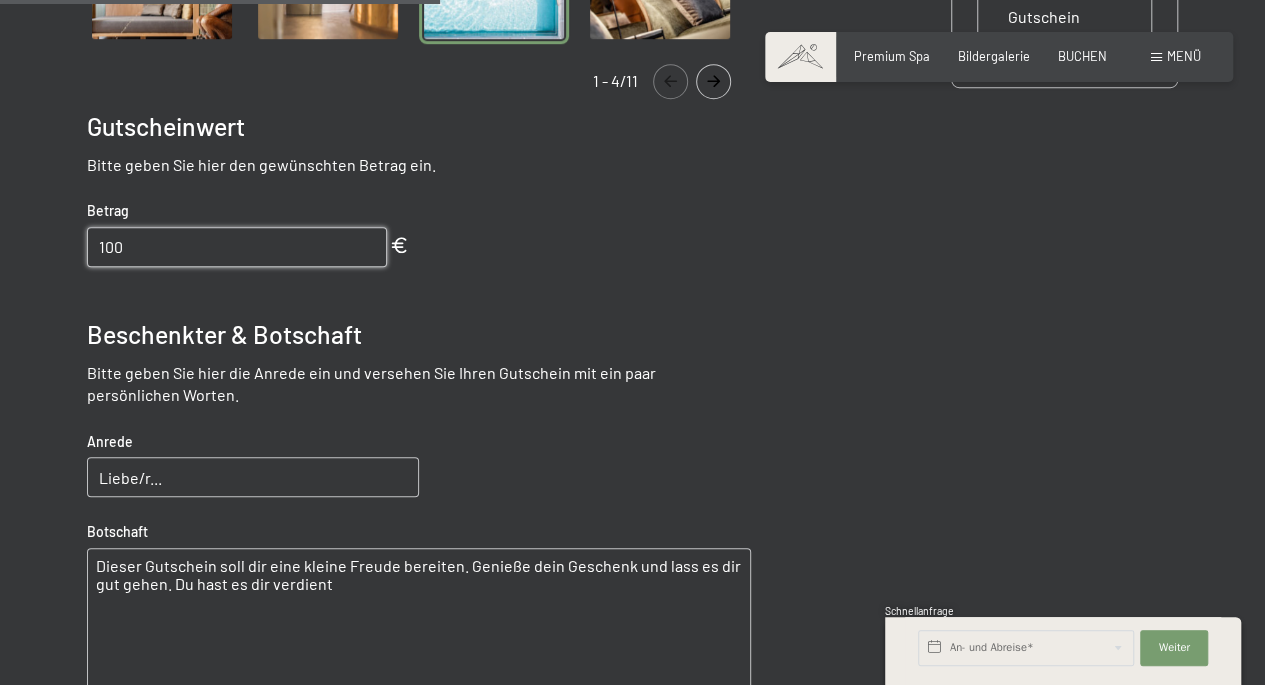 type on "100" 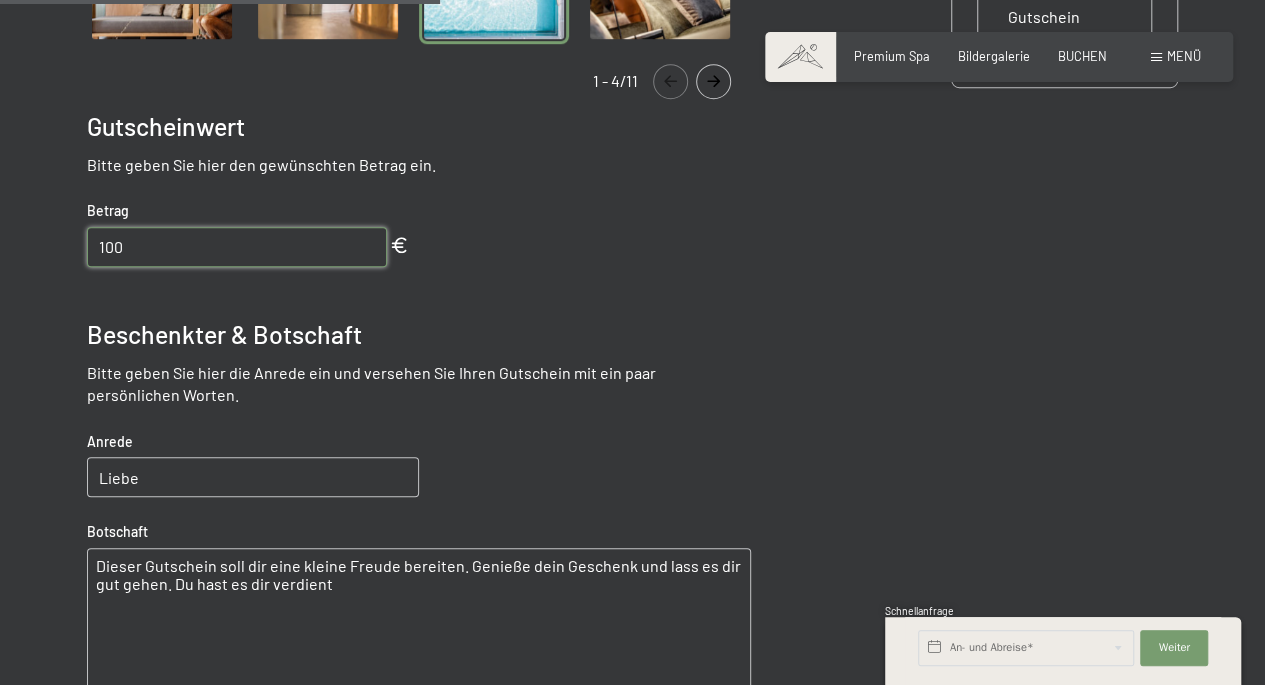 type on "Lieber [PERSON_NAME]" 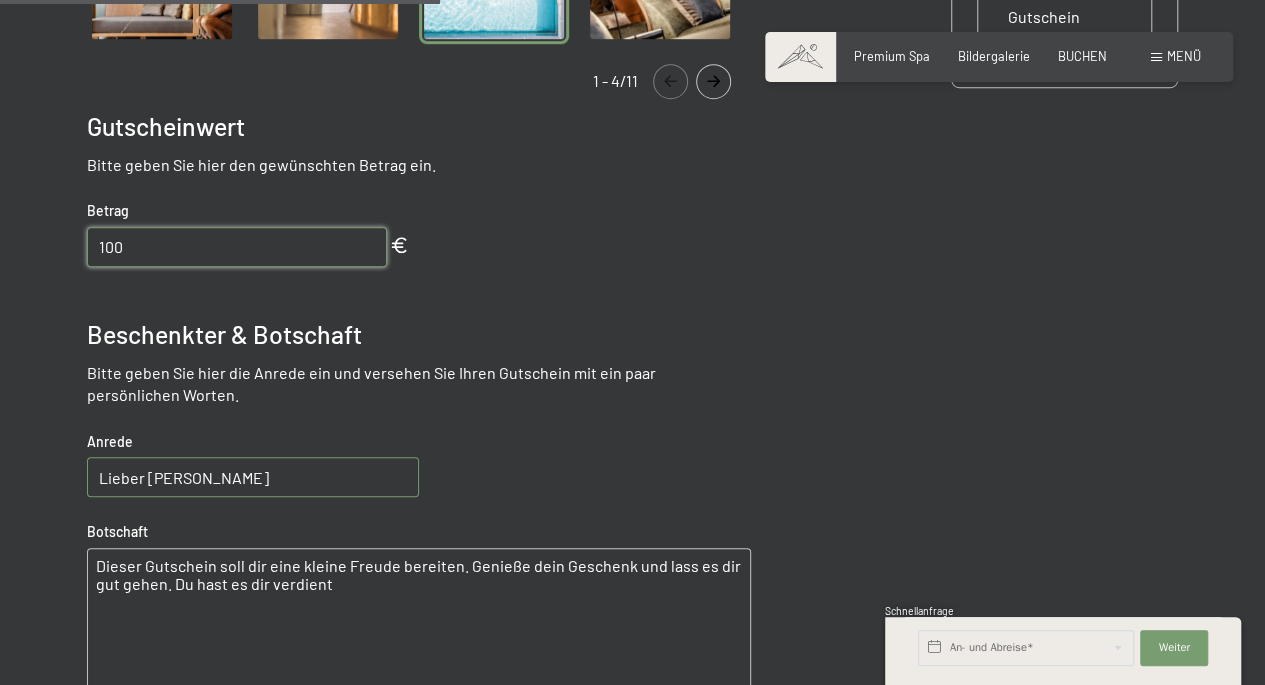 click on "Dieser Gutschein soll dir eine kleine Freude bereiten. Genieße dein Geschenk und lass es dir gut gehen. Du hast es dir verdient" at bounding box center [419, 620] 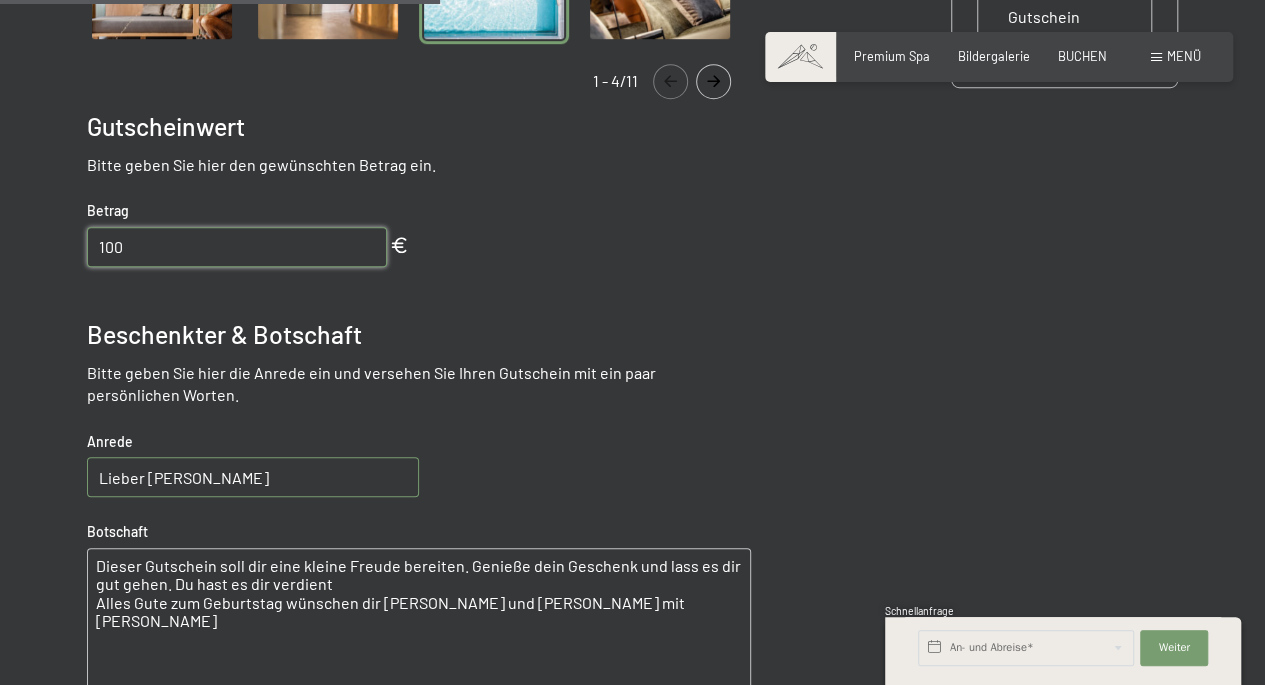 click on "Dieser Gutschein soll dir eine kleine Freude bereiten. Genieße dein Geschenk und lass es dir gut gehen. Du hast es dir verdient
Alles Gute zum Geburtstag wünschen dir [PERSON_NAME] und [PERSON_NAME] mit [PERSON_NAME]" at bounding box center [419, 620] 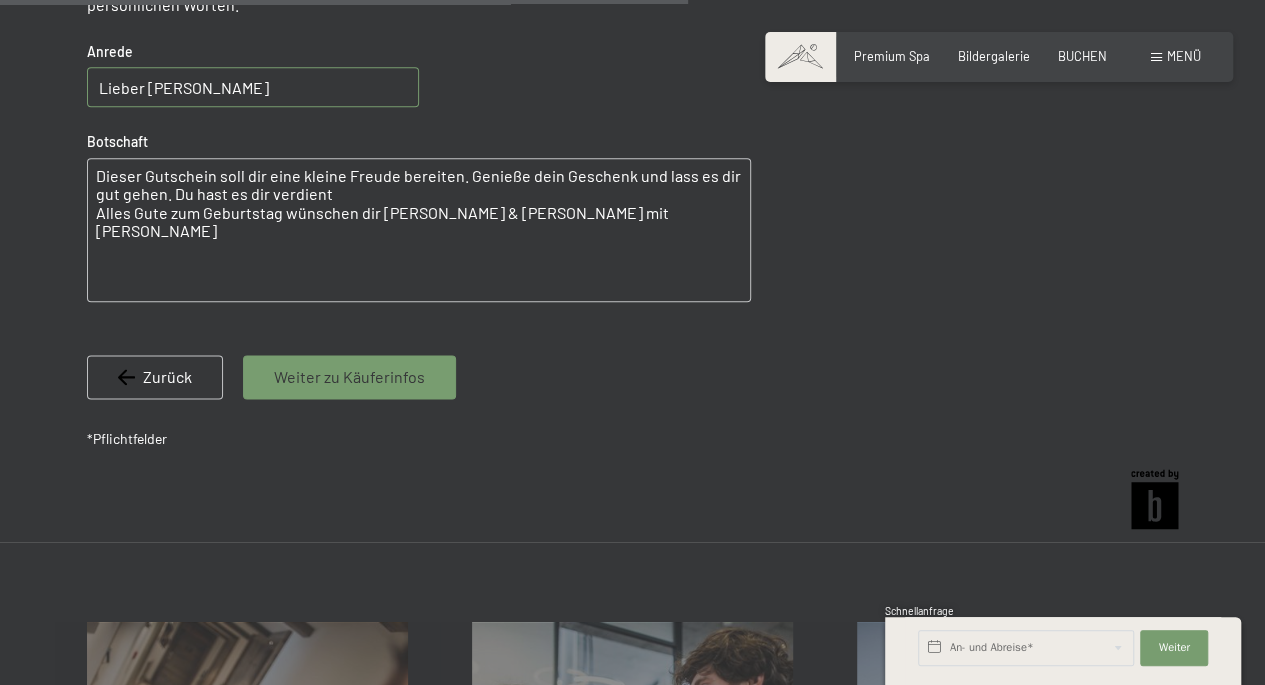scroll, scrollTop: 1112, scrollLeft: 0, axis: vertical 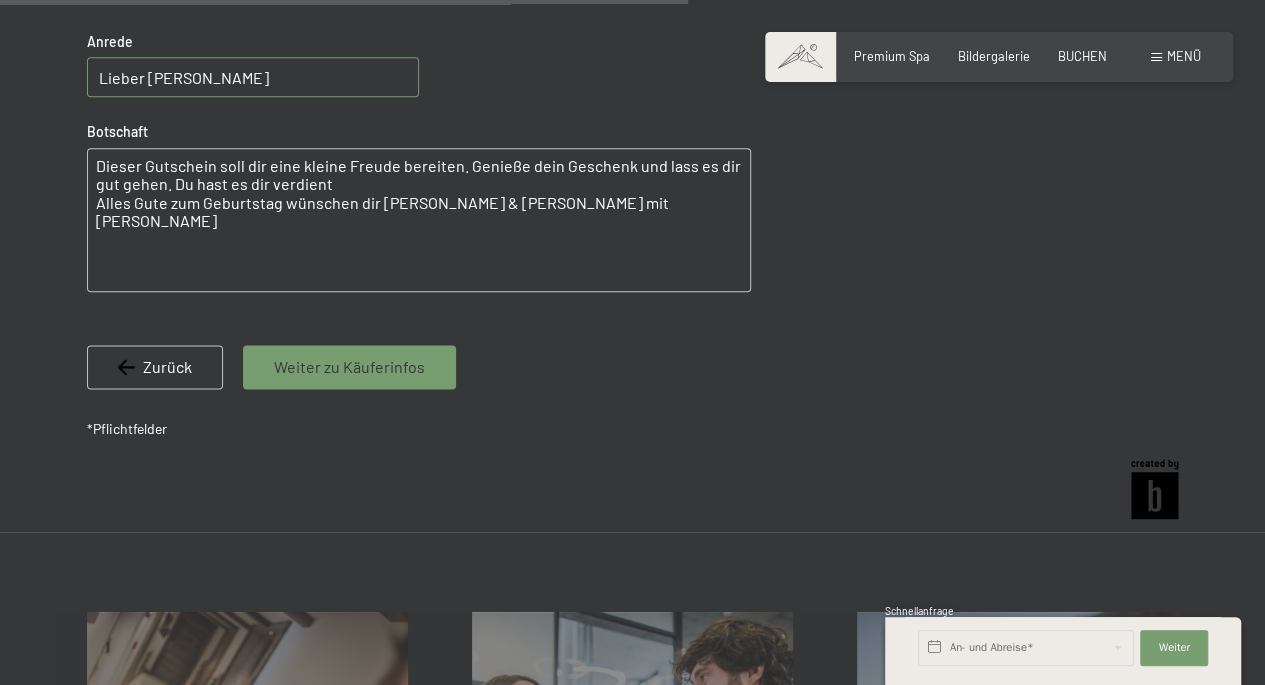 type on "Dieser Gutschein soll dir eine kleine Freude bereiten. Genieße dein Geschenk und lass es dir gut gehen. Du hast es dir verdient
Alles Gute zum Geburtstag wünschen dir [PERSON_NAME] & [PERSON_NAME] mit [PERSON_NAME]" 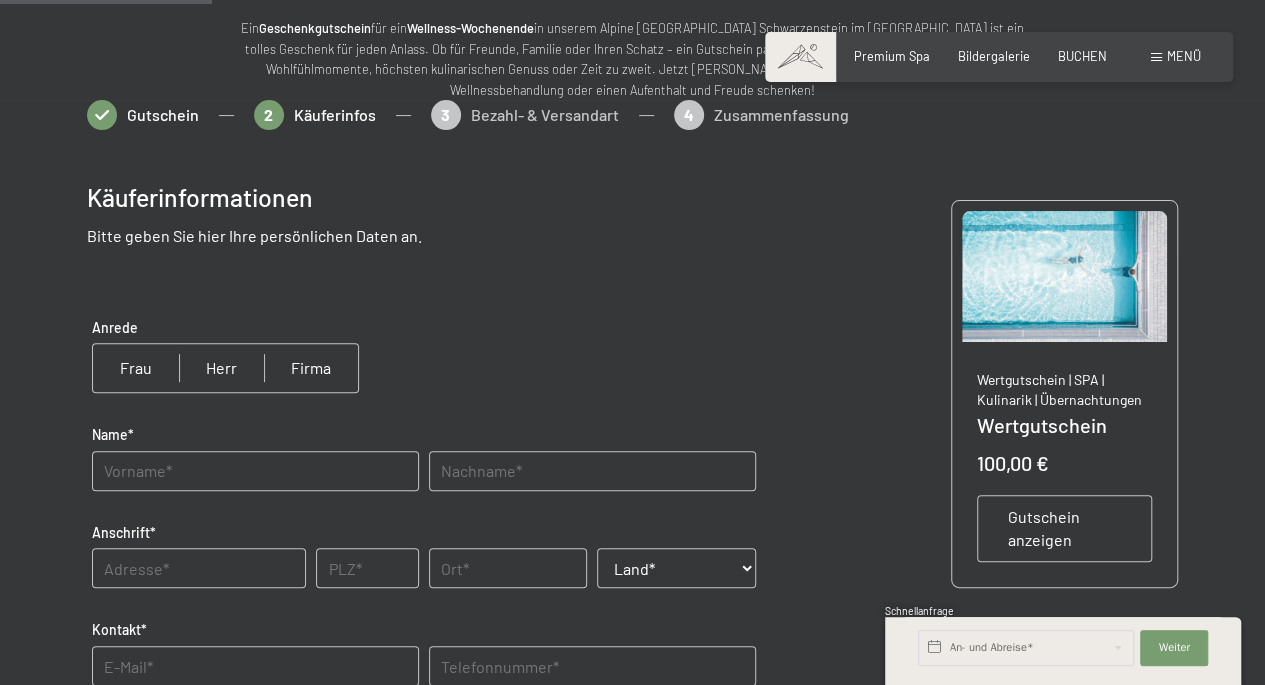 scroll, scrollTop: 212, scrollLeft: 0, axis: vertical 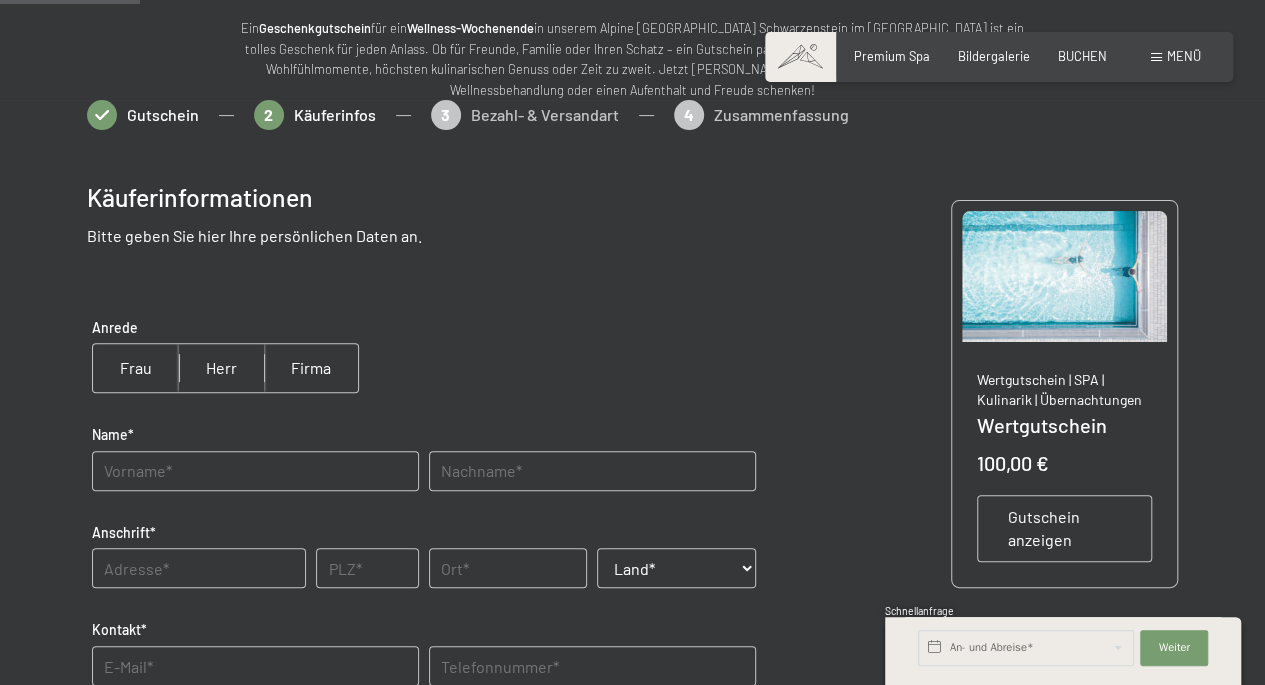 click at bounding box center (221, 368) 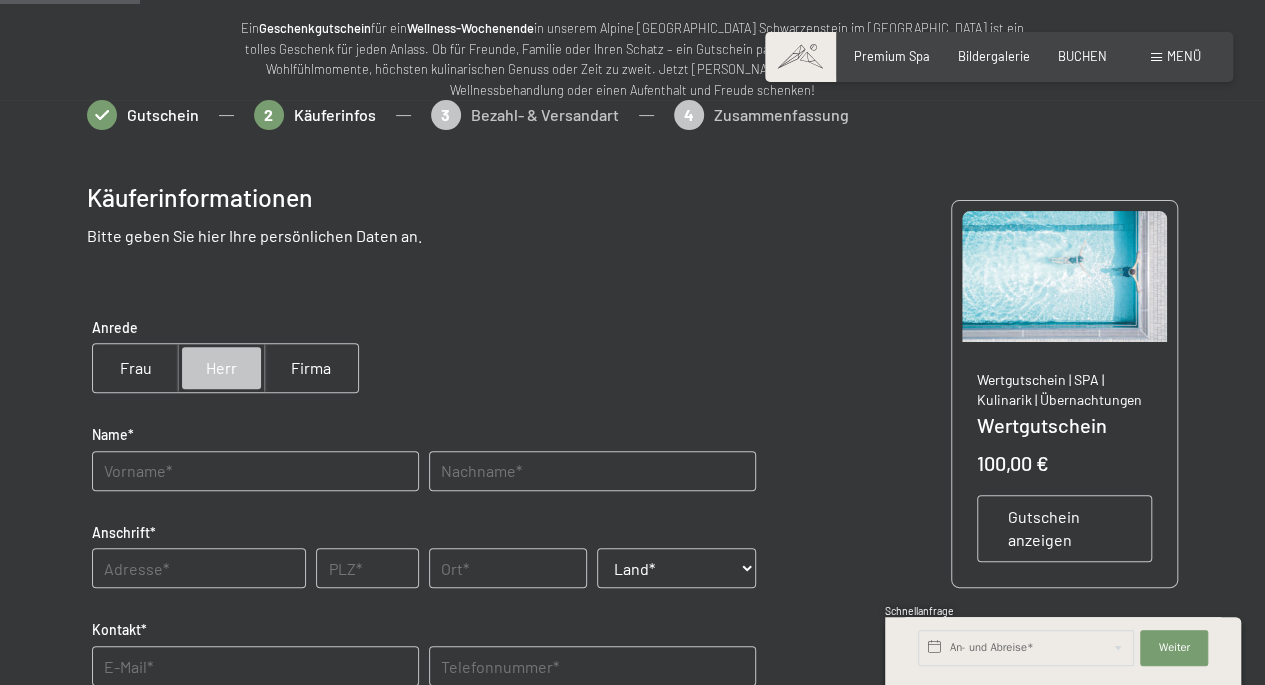 click at bounding box center [255, 471] 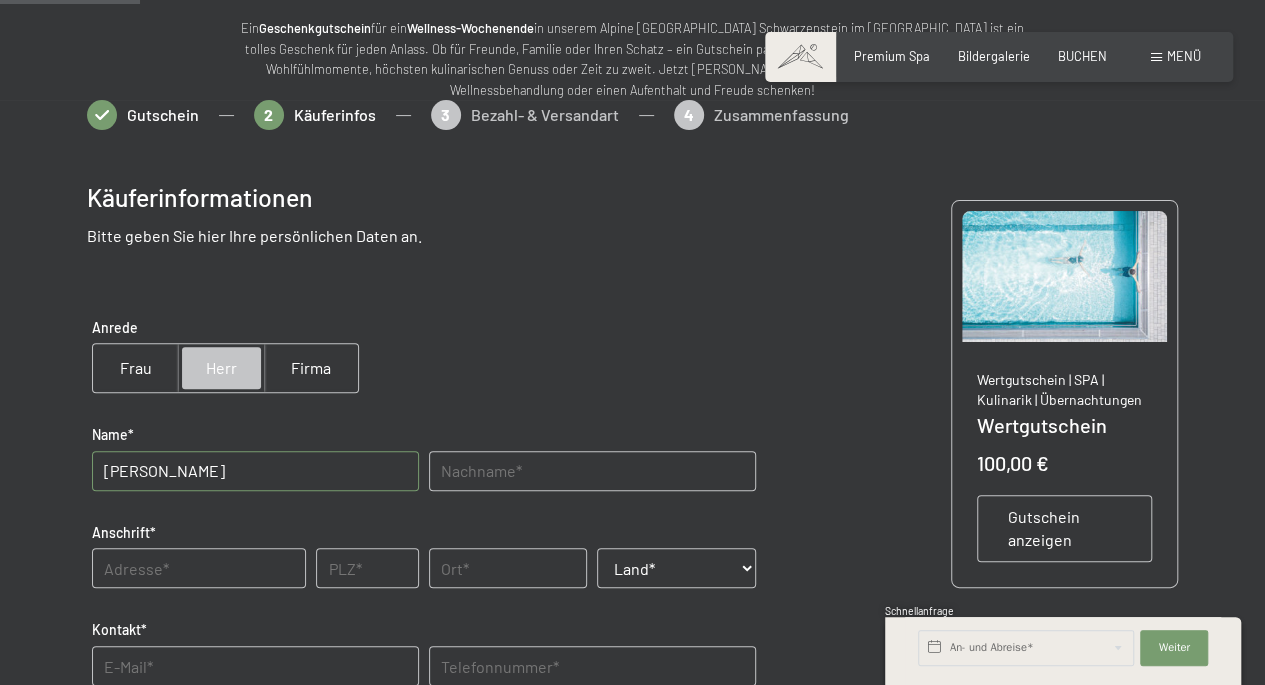 click at bounding box center (592, 471) 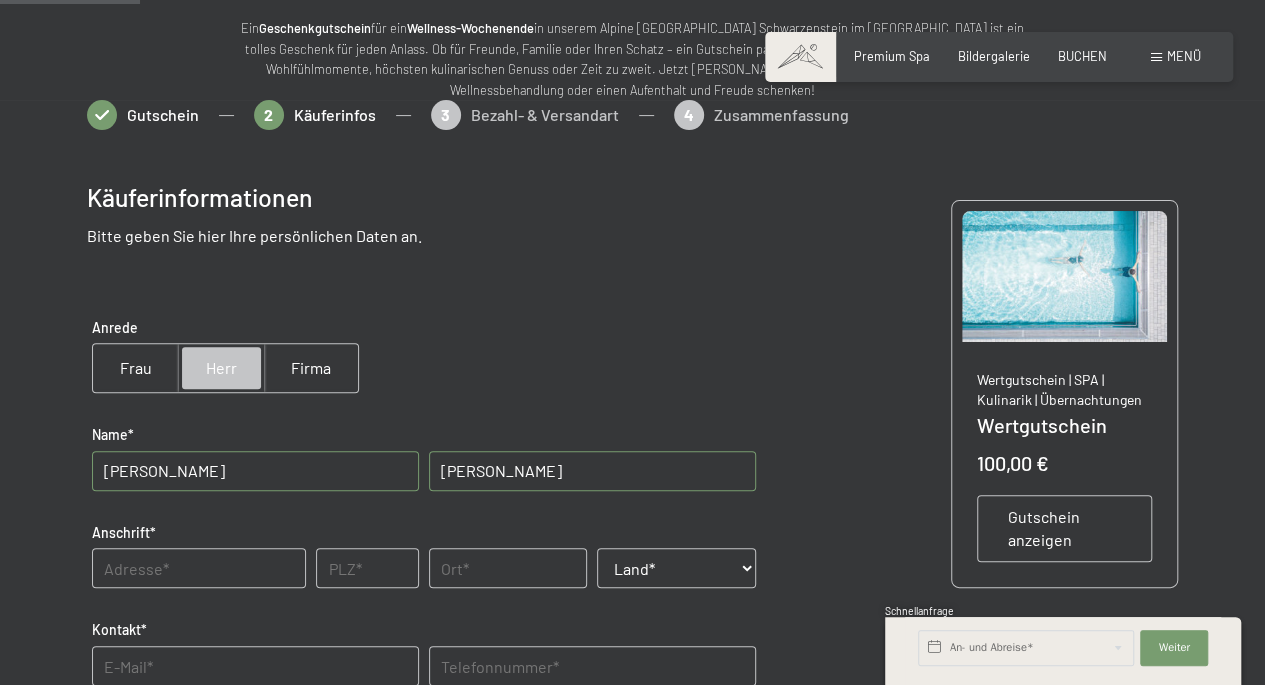 click at bounding box center (199, 568) 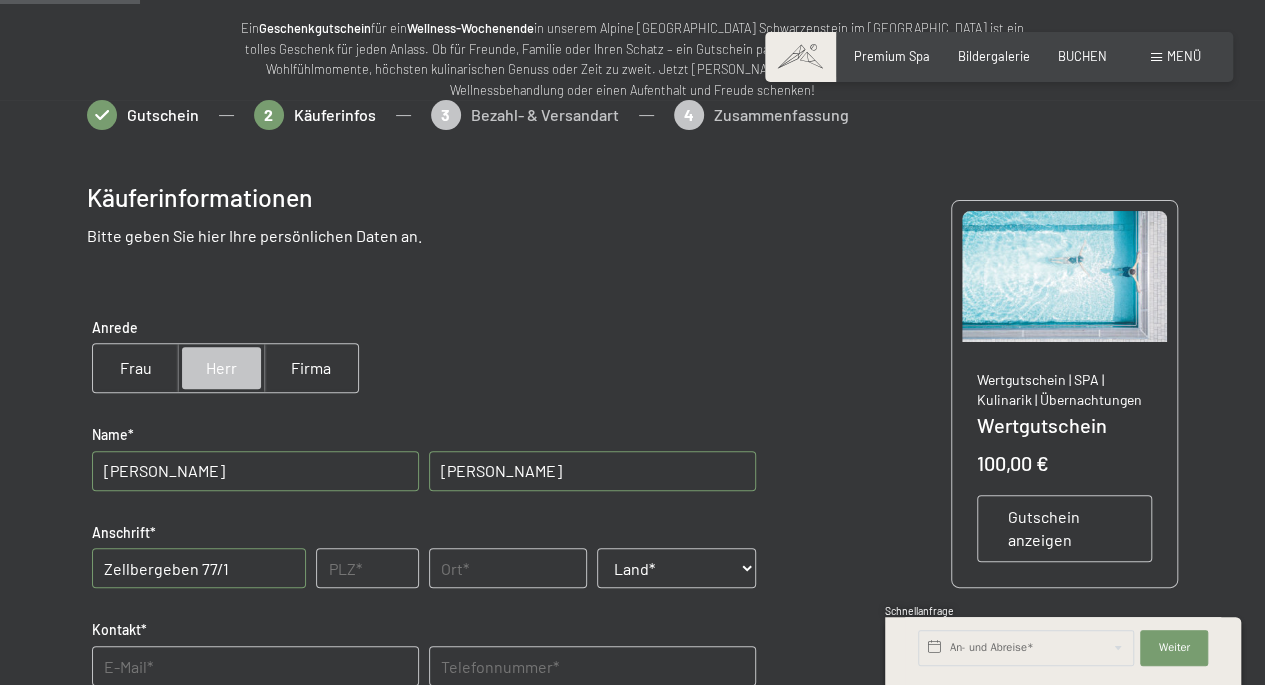 click at bounding box center [367, 568] 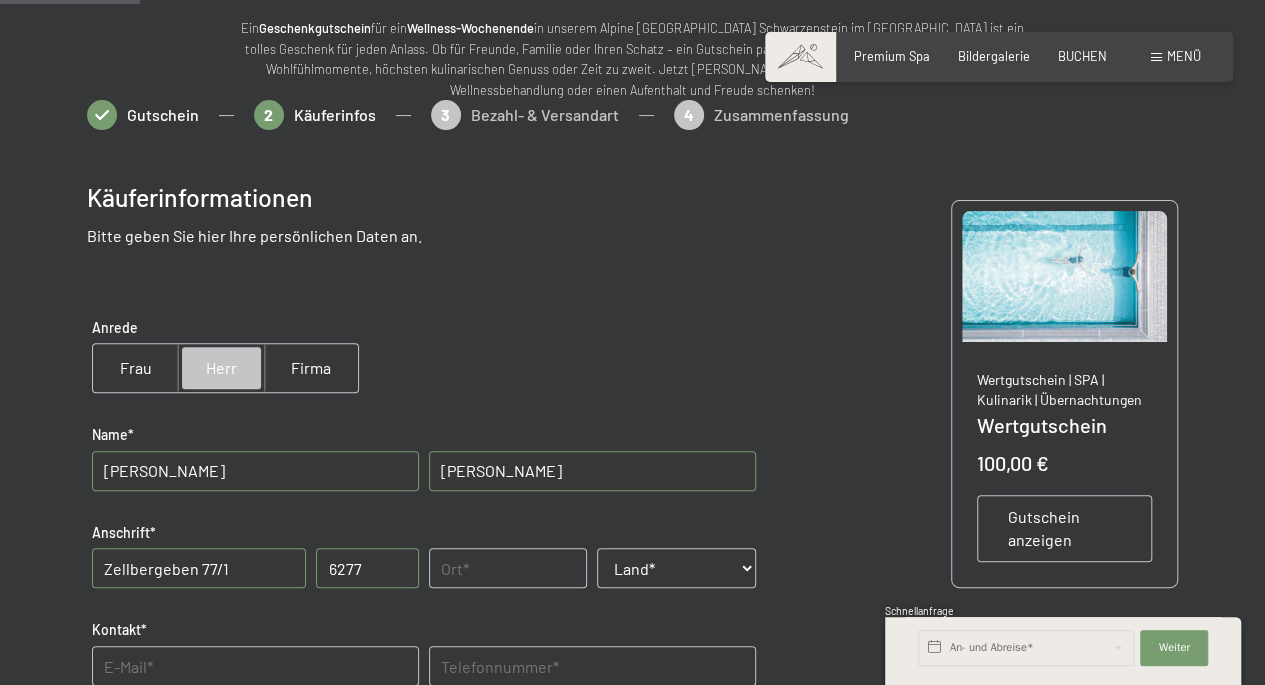 click at bounding box center [508, 568] 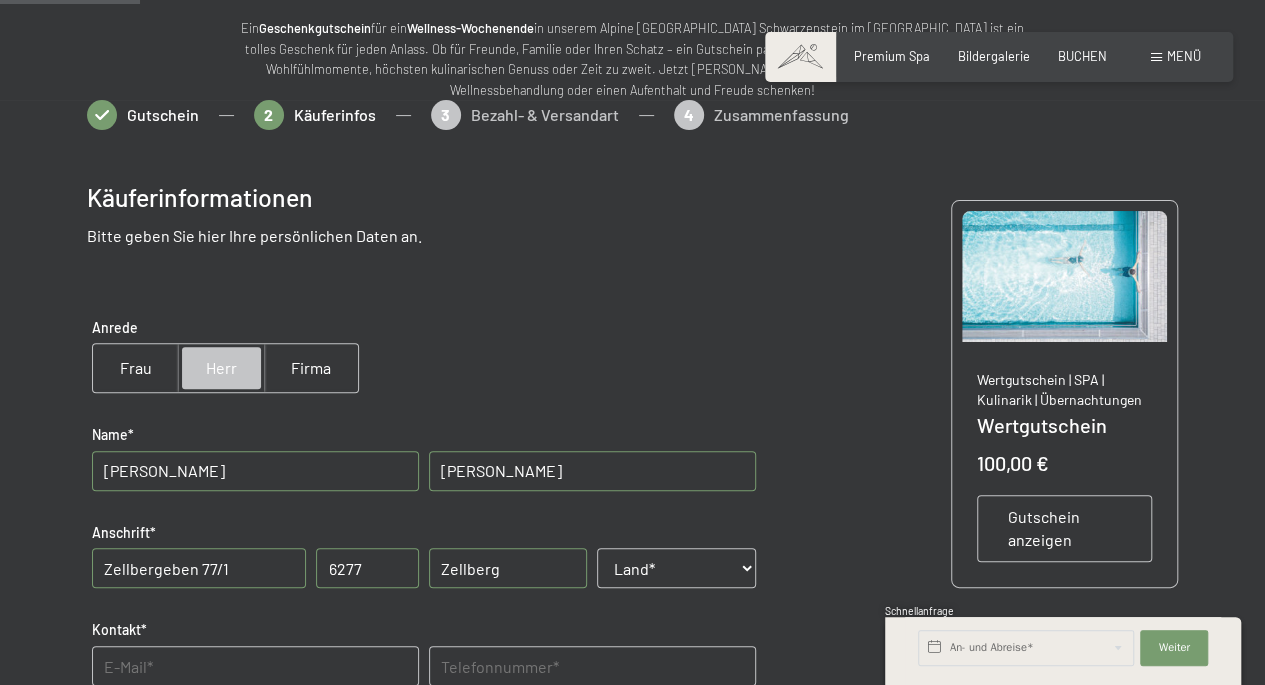 click on "Land* Deutschland Frankreich Italien Österreich Schweiz ------------------------------------ Afghanistan Ägypten Ålandinseln Albanien Algerien Amerikanisch-Samoa Amerikanische Jungferninseln Amerikanische Überseeinseln Andorra Angola Anguilla Antarktis Antigua und Barbuda Äquatorialguinea Argentinien Armenien Aruba Aserbaidschan Äthiopien Australien Bahamas Bahrain Bangladesch Barbados Belarus Belgien Belize Benin Bermuda Bhutan Bolivien Bonaire, Sint Eustatius und Saba Bosnien und Herzegowina Botsuana Bouvetinsel Brasilien Britische Jungferninseln Britisches Territorium im Indischen Ozean Brunei Darussalam Bulgarien Burkina Faso Burundi Cabo Verde Chile China Cookinseln Costa Rica Côte d’Ivoire Curaçao Dänemark Dominica Dominikanische Republik Dschibuti Ecuador El Salvador Eritrea Estland Eswatini Falklandinseln Färöer Fidschi Finnland Französisch-Guayana Französisch-Polynesien Französische Süd- und Antarktisgebiete Gabun Gambia Georgien Ghana Gibraltar Grenada Griechenland Grönland Guam" at bounding box center [676, 568] 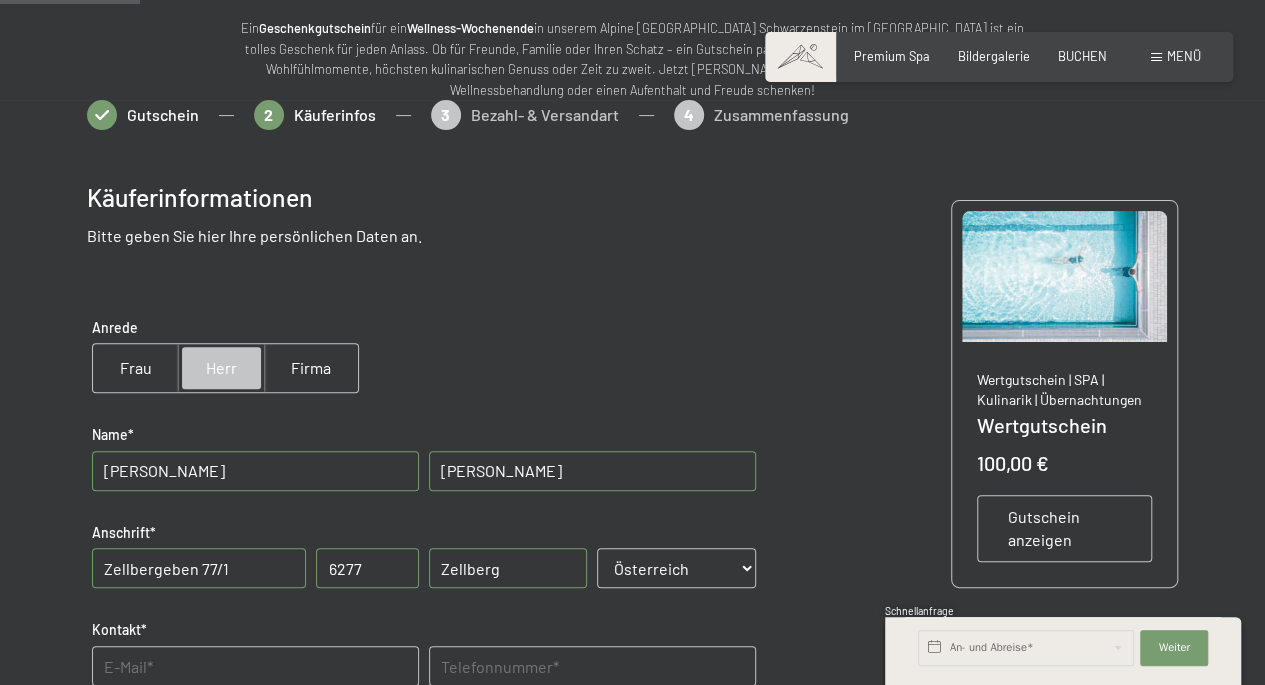 click on "Land* Deutschland Frankreich Italien Österreich Schweiz ------------------------------------ Afghanistan Ägypten Ålandinseln Albanien Algerien Amerikanisch-Samoa Amerikanische Jungferninseln Amerikanische Überseeinseln Andorra Angola Anguilla Antarktis Antigua und Barbuda Äquatorialguinea Argentinien Armenien Aruba Aserbaidschan Äthiopien Australien Bahamas Bahrain Bangladesch Barbados Belarus Belgien Belize Benin Bermuda Bhutan Bolivien Bonaire, Sint Eustatius und Saba Bosnien und Herzegowina Botsuana Bouvetinsel Brasilien Britische Jungferninseln Britisches Territorium im Indischen Ozean Brunei Darussalam Bulgarien Burkina Faso Burundi Cabo Verde Chile China Cookinseln Costa Rica Côte d’Ivoire Curaçao Dänemark Dominica Dominikanische Republik Dschibuti Ecuador El Salvador Eritrea Estland Eswatini Falklandinseln Färöer Fidschi Finnland Französisch-Guayana Französisch-Polynesien Französische Süd- und Antarktisgebiete Gabun Gambia Georgien Ghana Gibraltar Grenada Griechenland Grönland Guam" at bounding box center [676, 568] 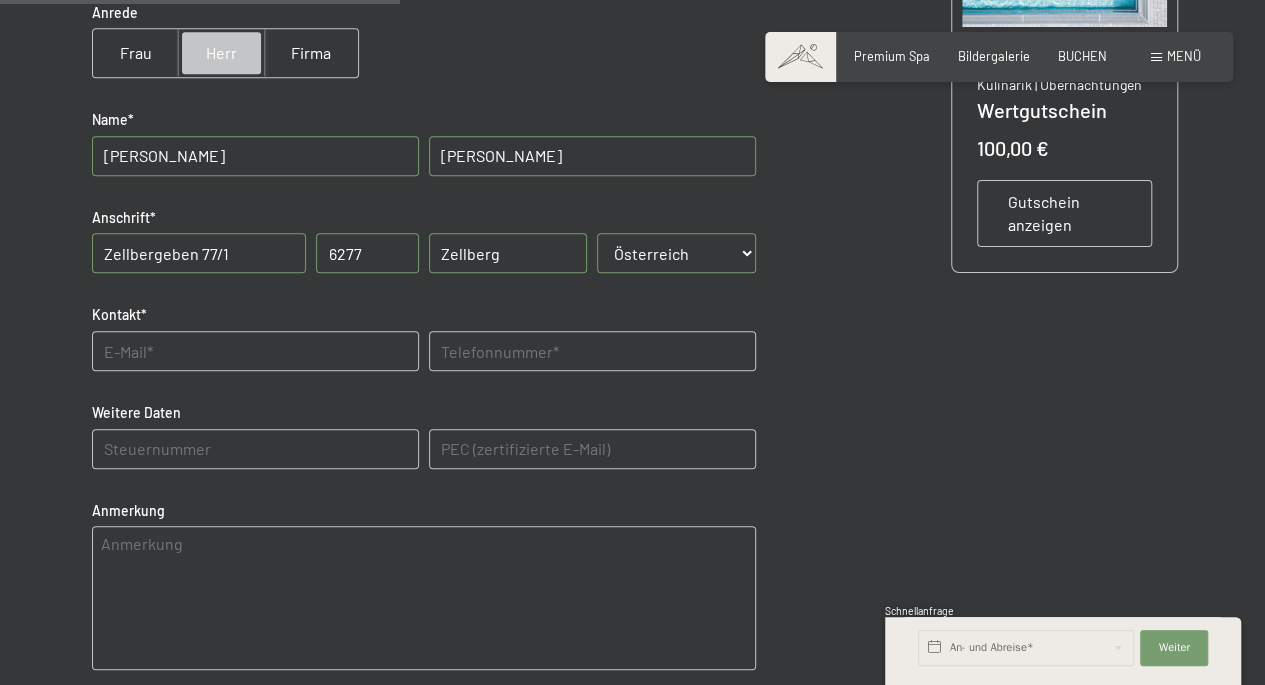 scroll, scrollTop: 612, scrollLeft: 0, axis: vertical 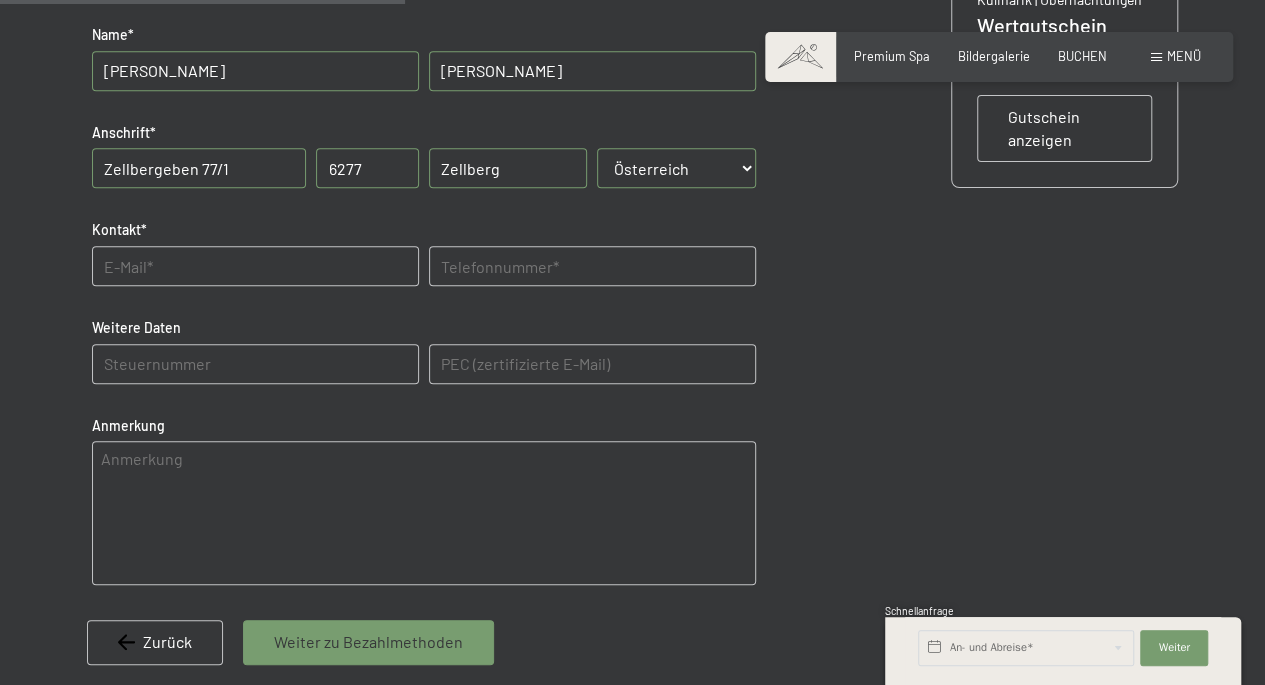 click at bounding box center [255, 266] 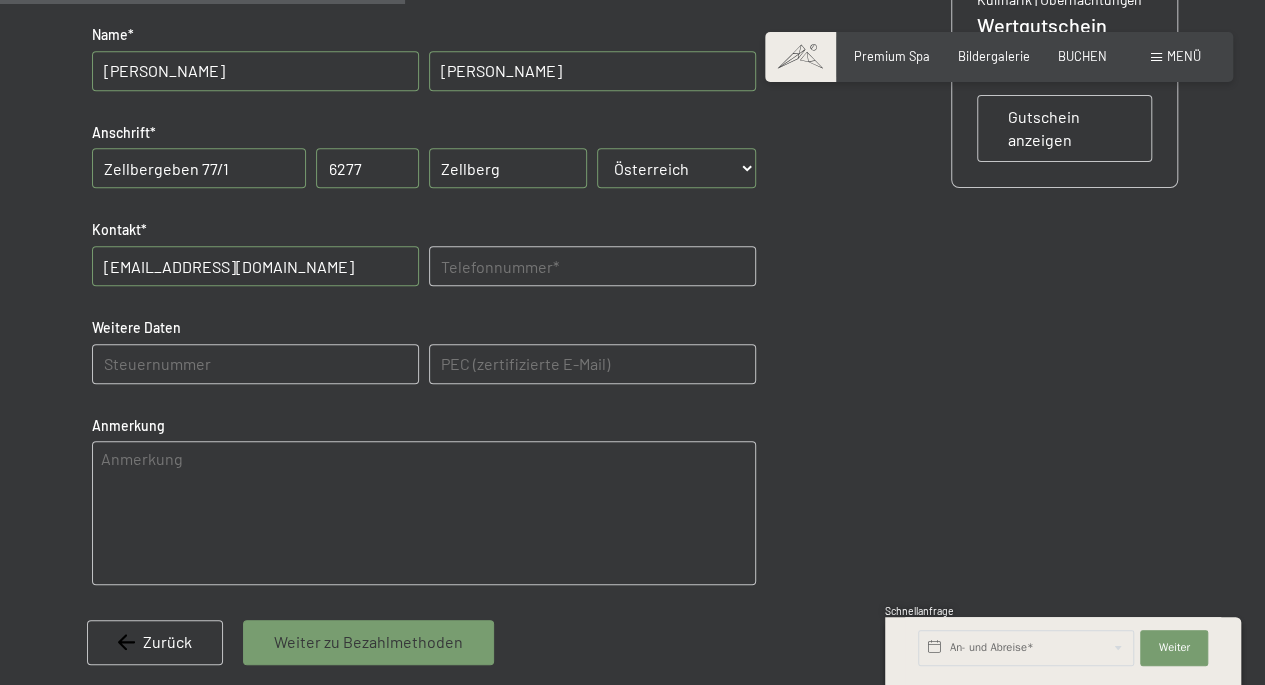 click at bounding box center [592, 266] 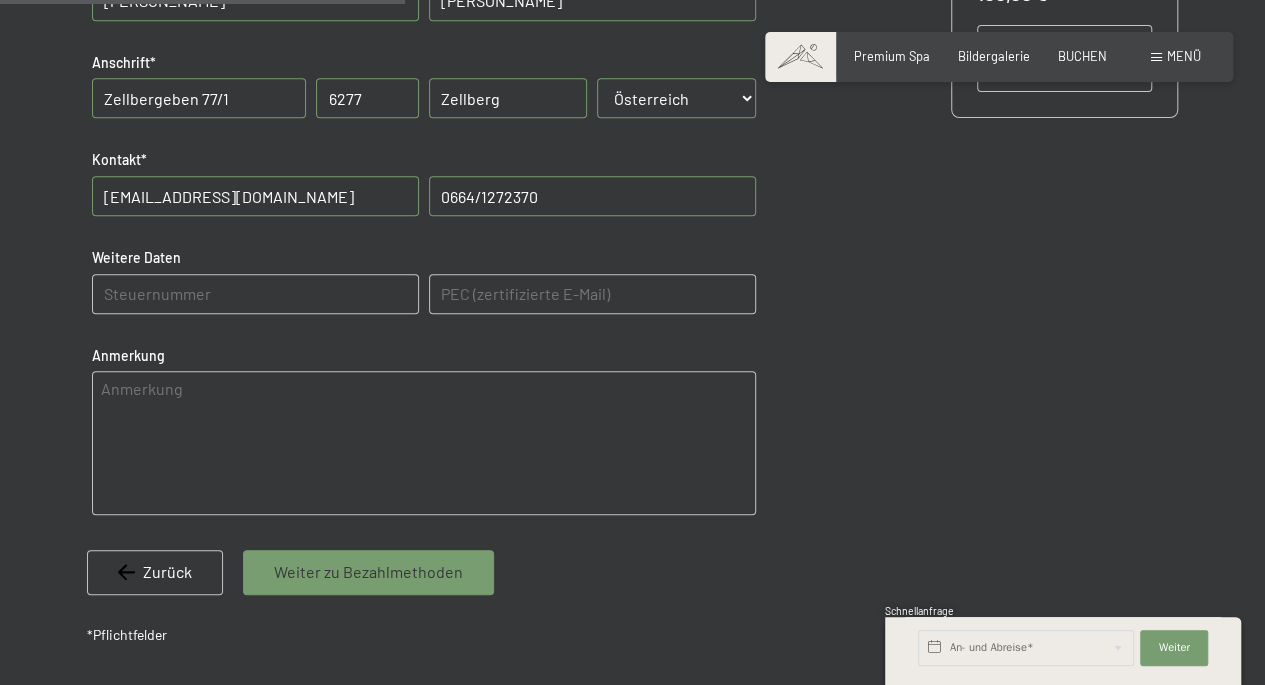 scroll, scrollTop: 712, scrollLeft: 0, axis: vertical 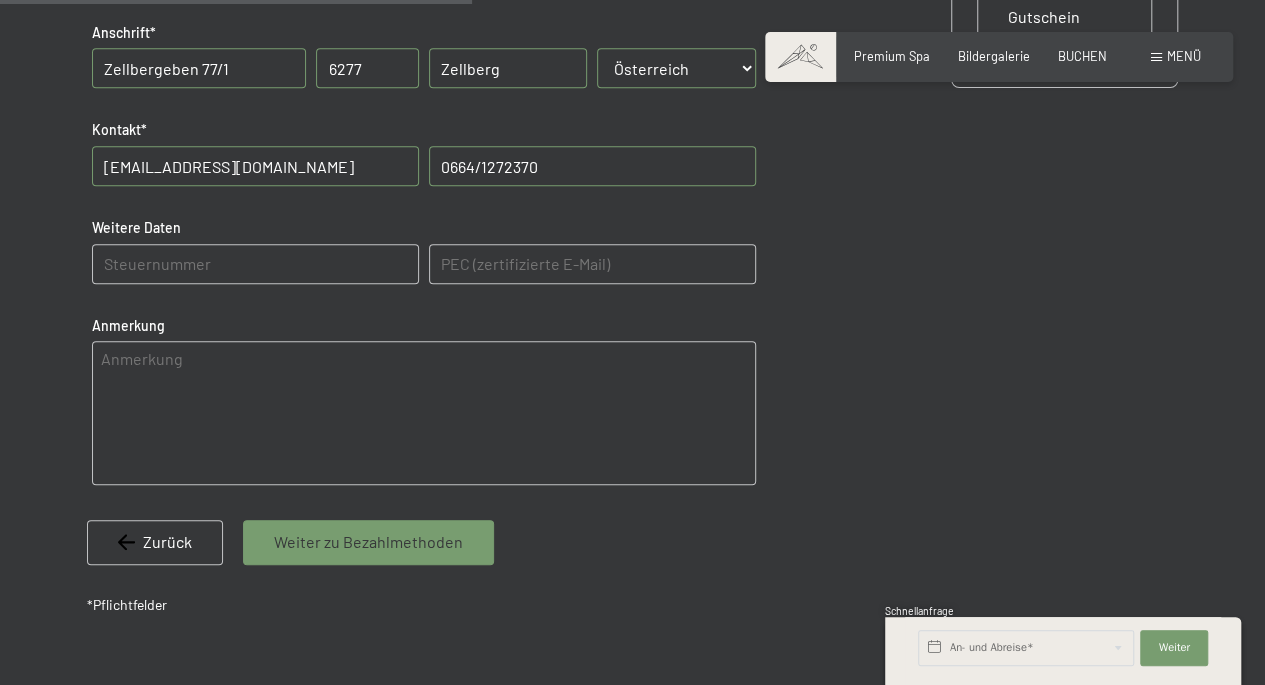 click on "Weiter zu Bezahlmethoden" at bounding box center [368, 542] 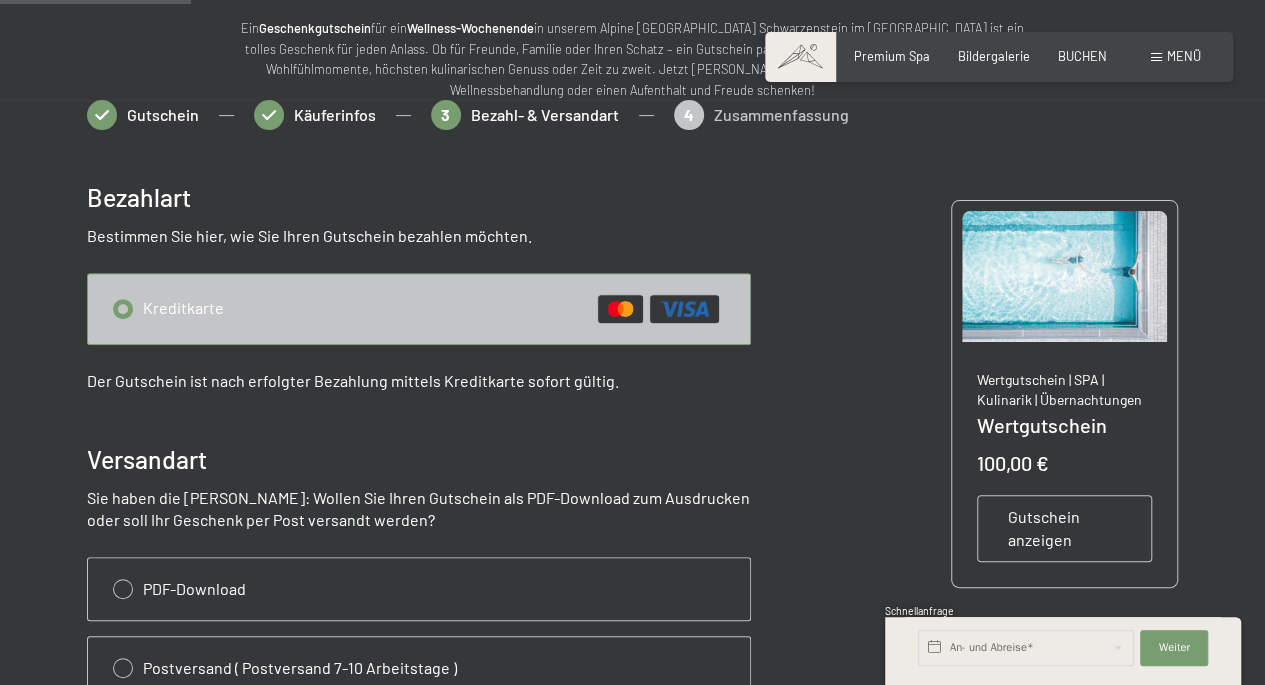 scroll, scrollTop: 512, scrollLeft: 0, axis: vertical 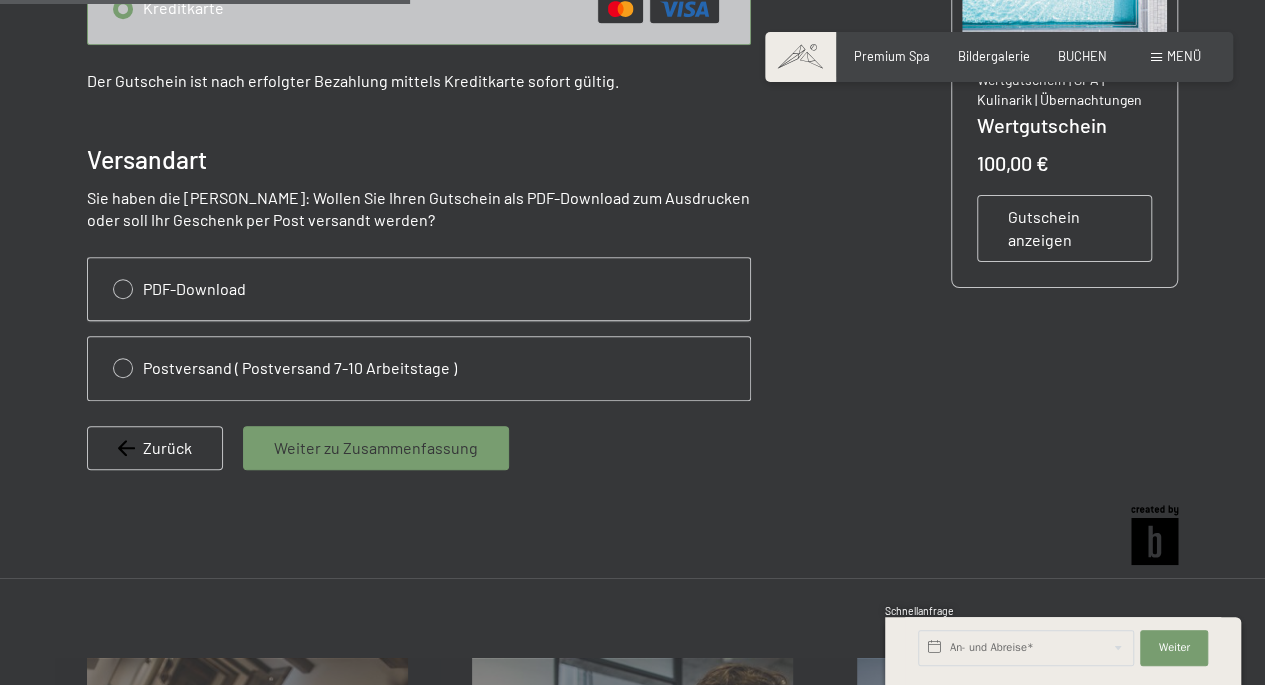 click at bounding box center [419, 289] 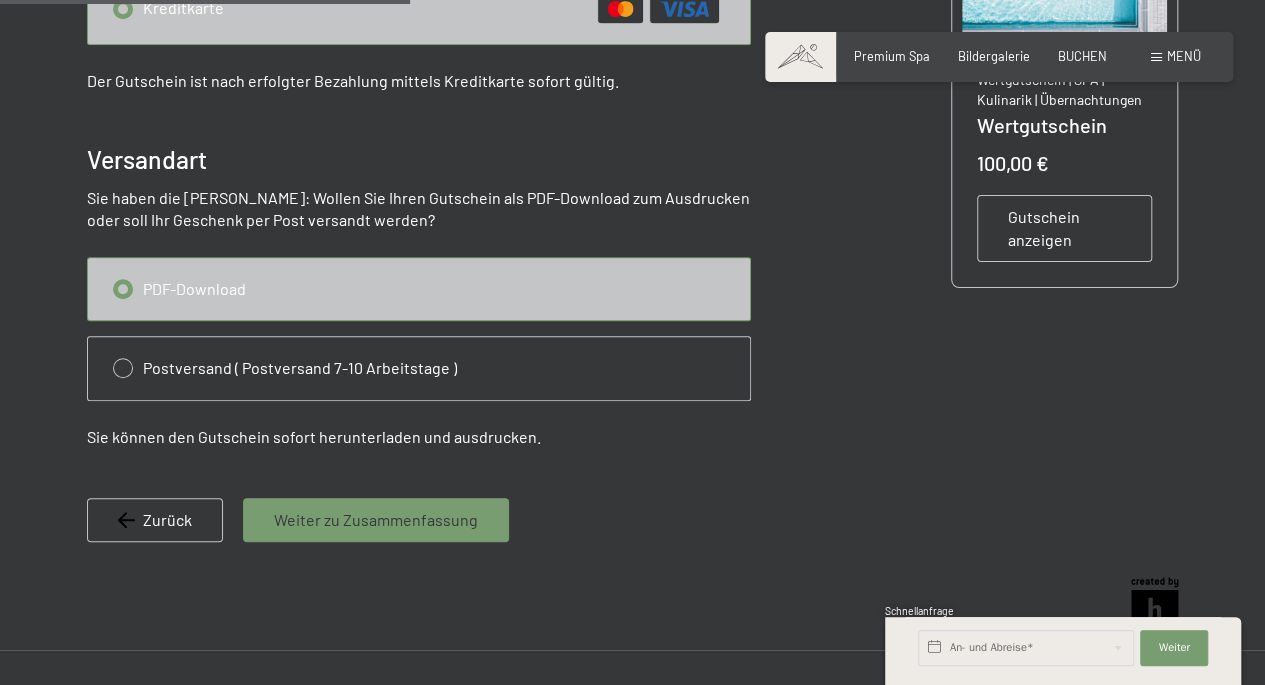 click on "Weiter zu Zusammenfassung" at bounding box center (376, 520) 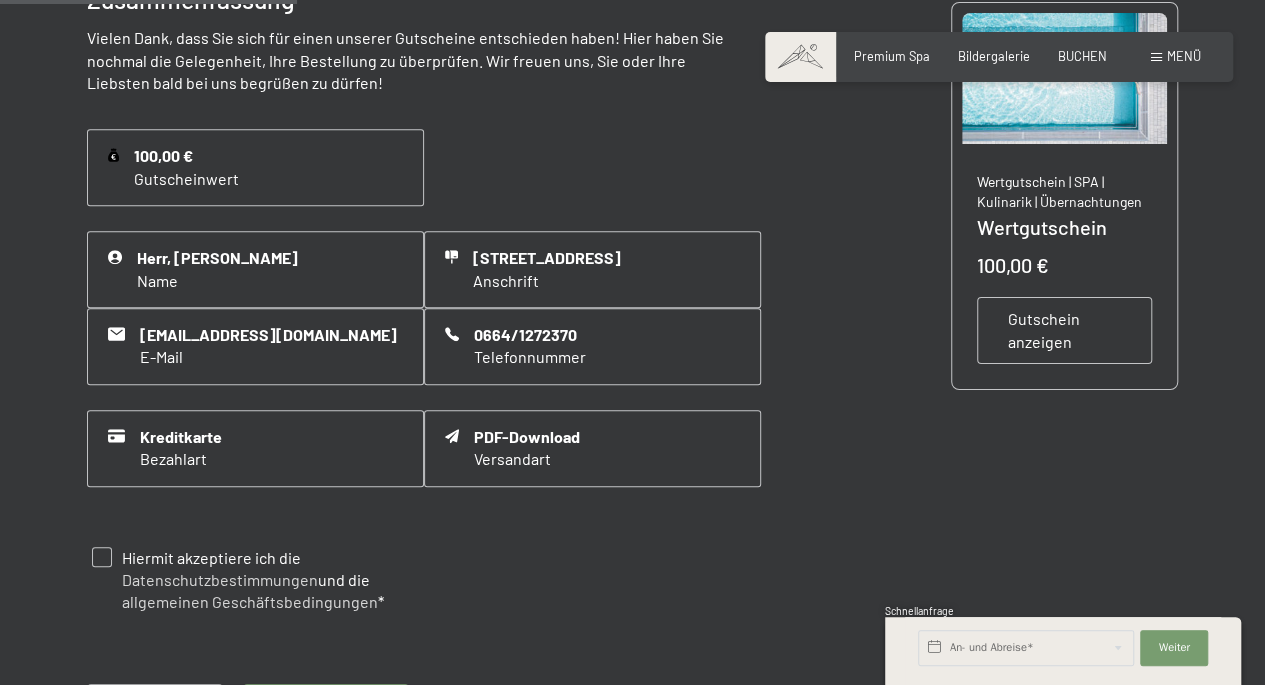scroll, scrollTop: 412, scrollLeft: 0, axis: vertical 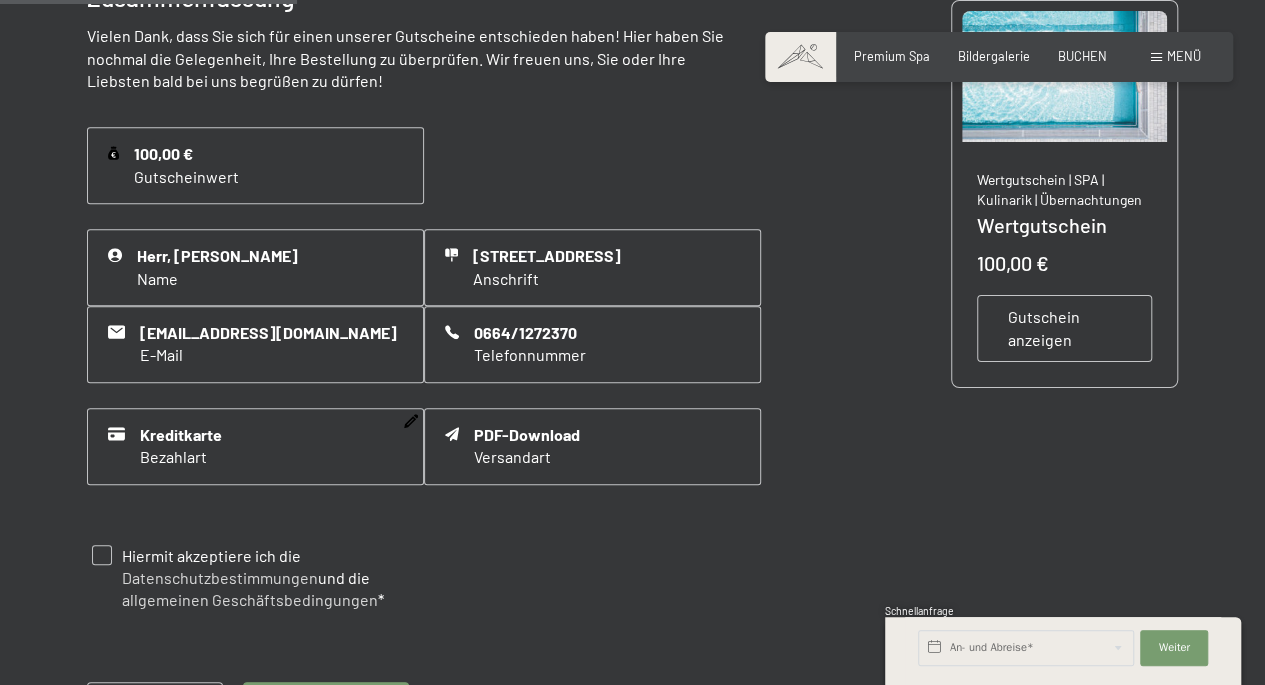click on "Kreditkarte Bezahlart" at bounding box center [255, 446] 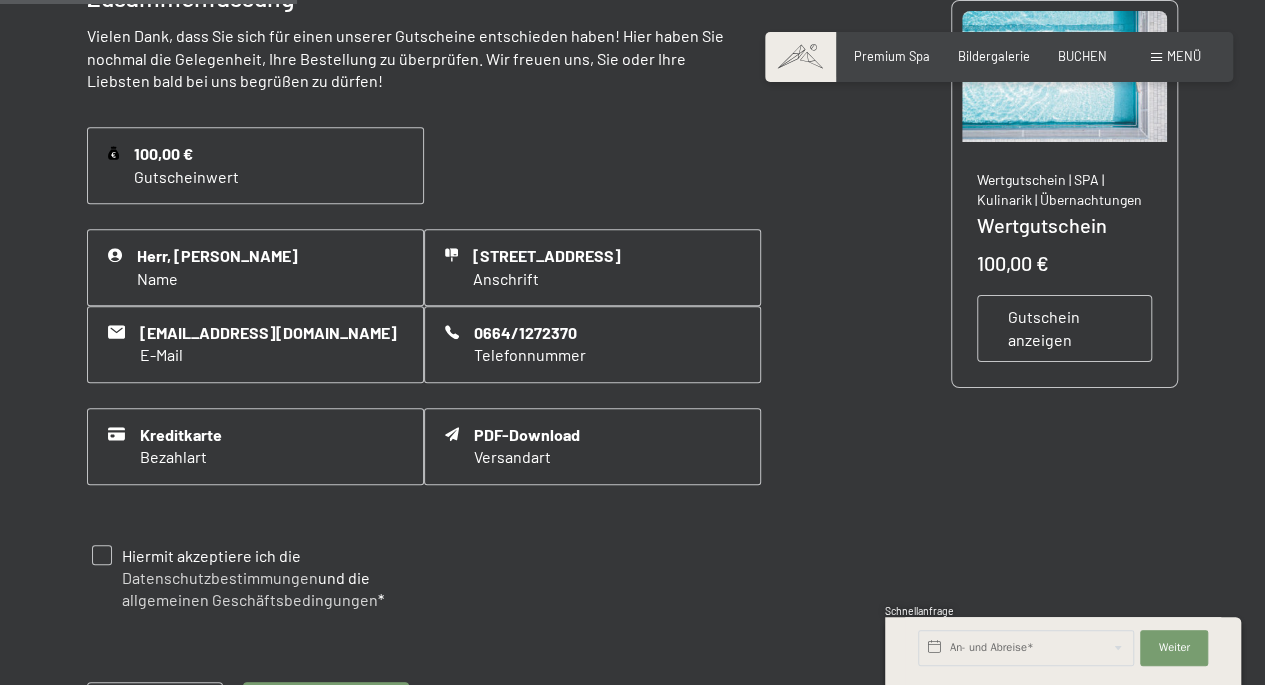 click at bounding box center (102, 555) 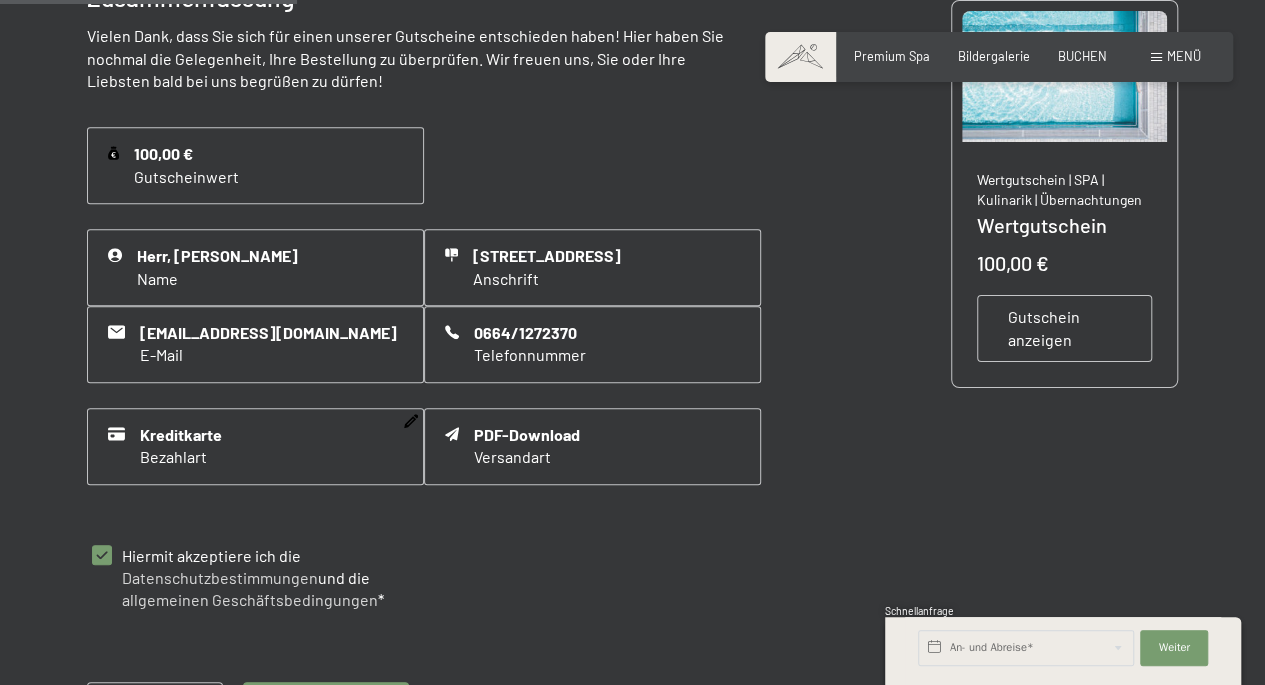 click on "Bezahlart" at bounding box center [181, 457] 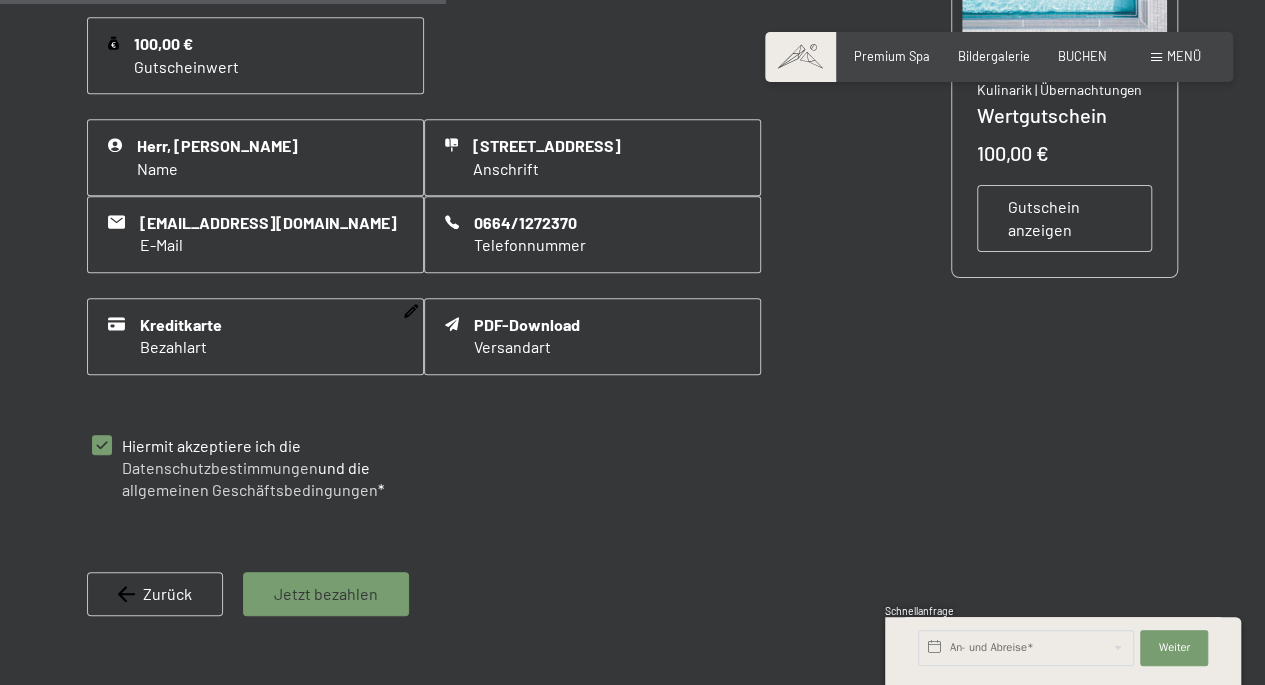scroll, scrollTop: 712, scrollLeft: 0, axis: vertical 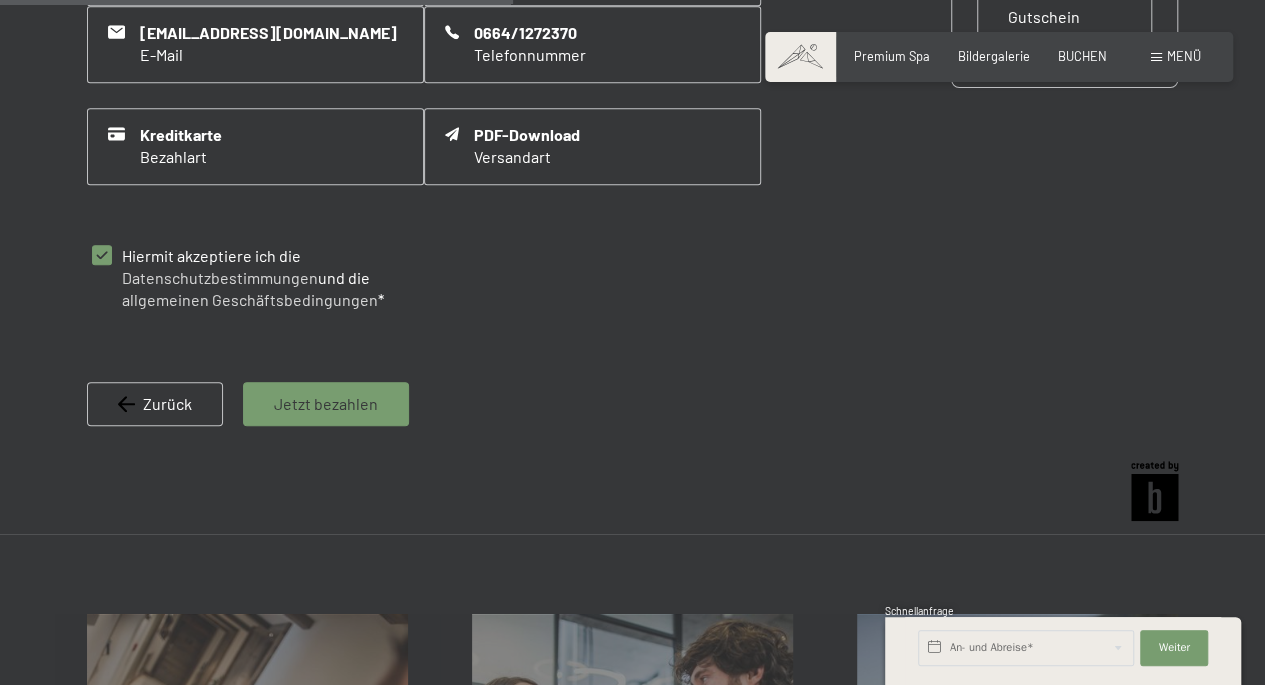 click on "Jetzt bezahlen" at bounding box center (326, 404) 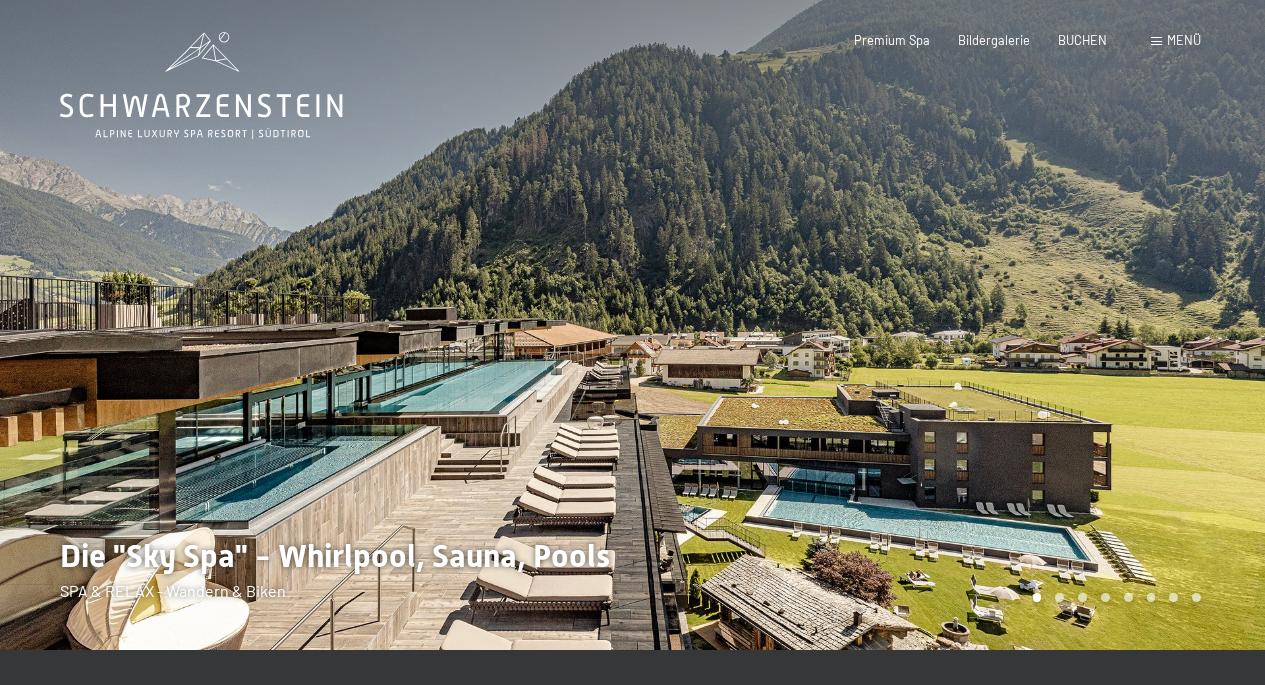 scroll, scrollTop: 0, scrollLeft: 0, axis: both 